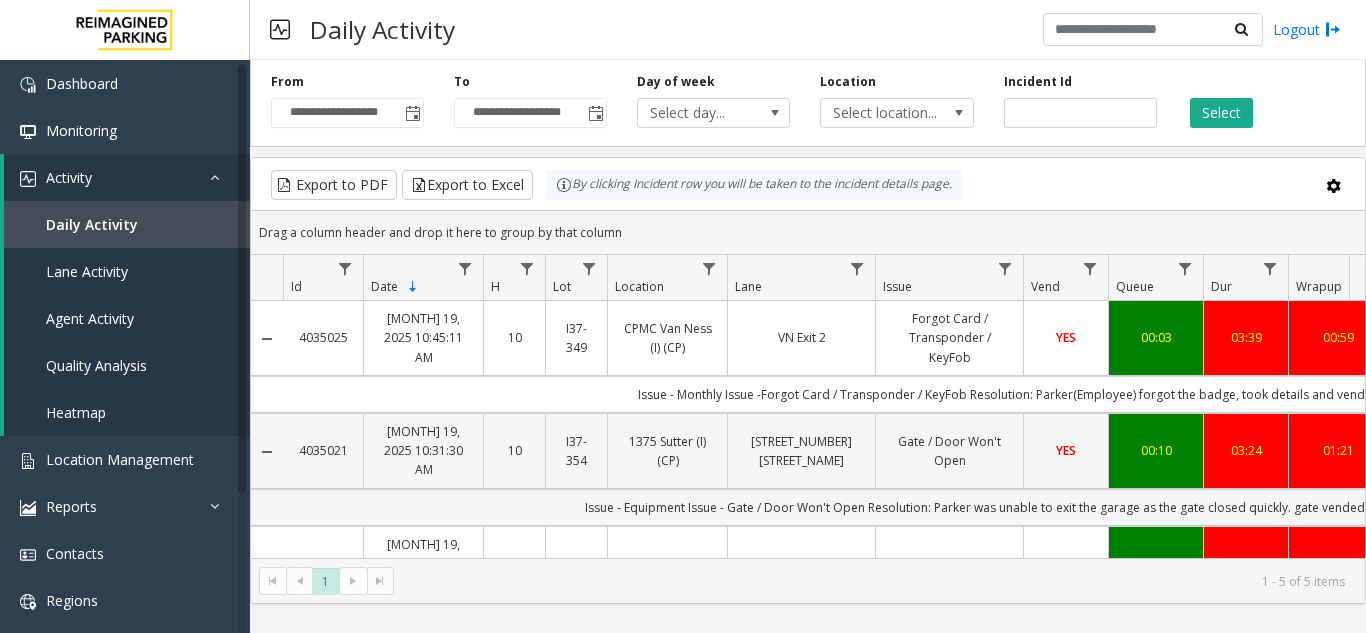 scroll, scrollTop: 0, scrollLeft: 0, axis: both 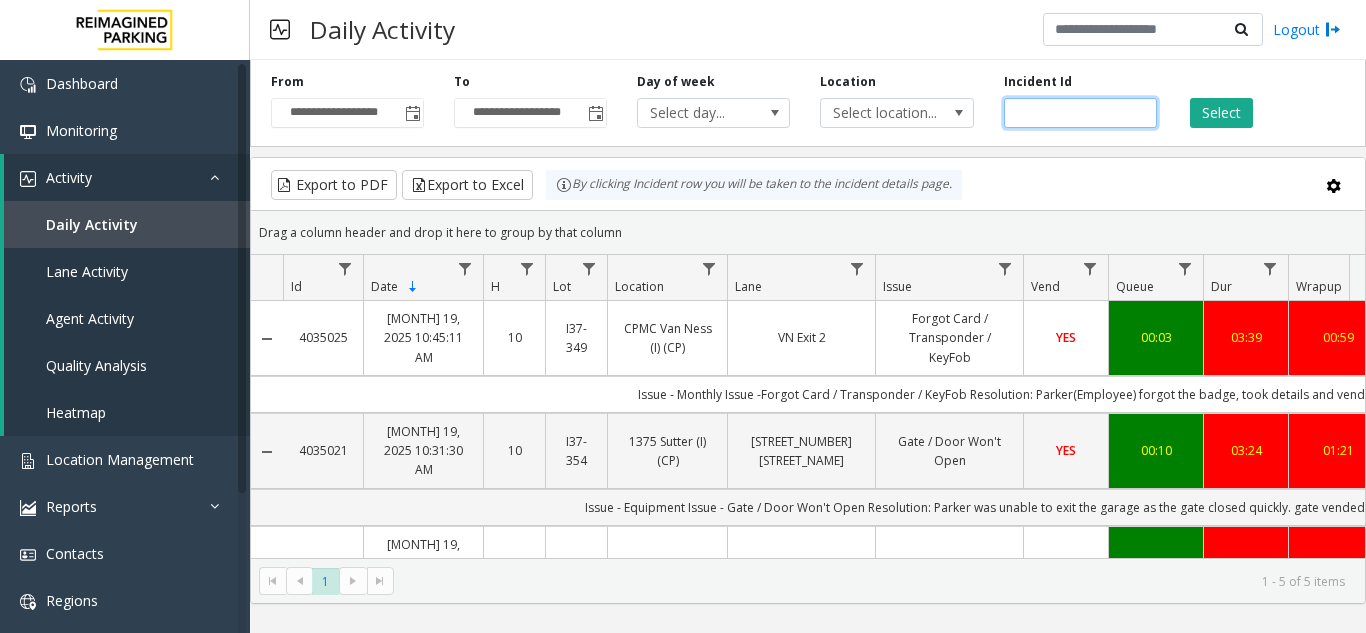 click 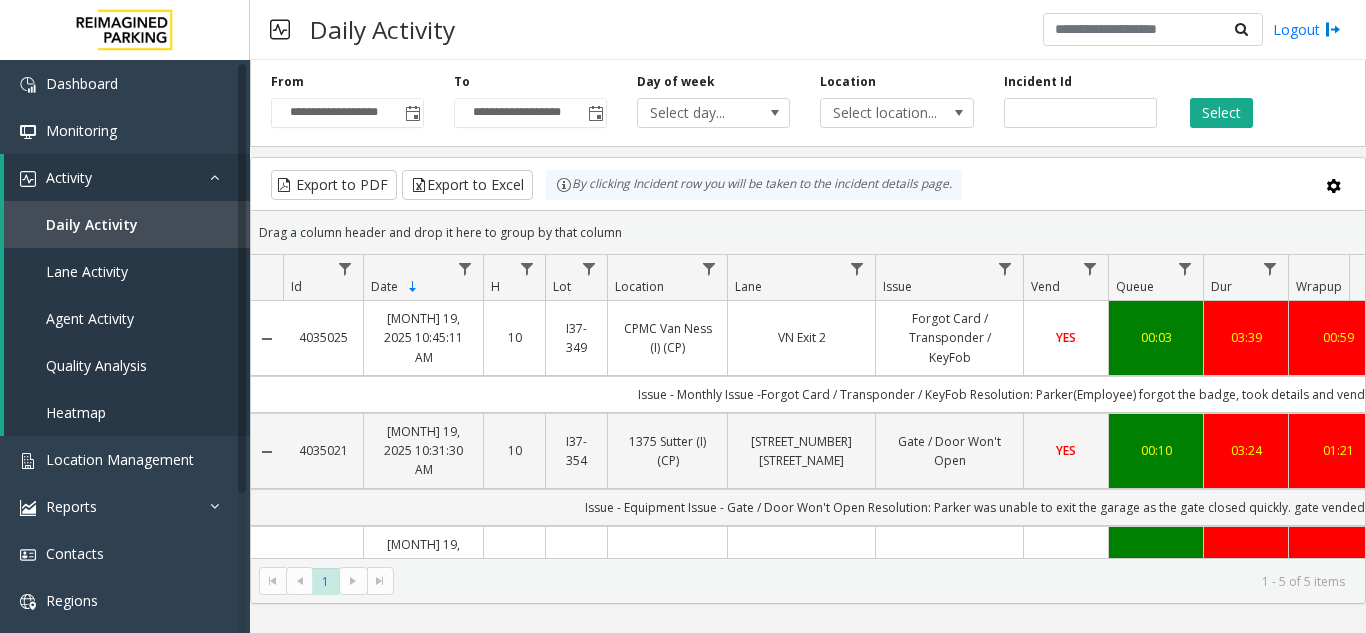 scroll, scrollTop: 0, scrollLeft: 344, axis: horizontal 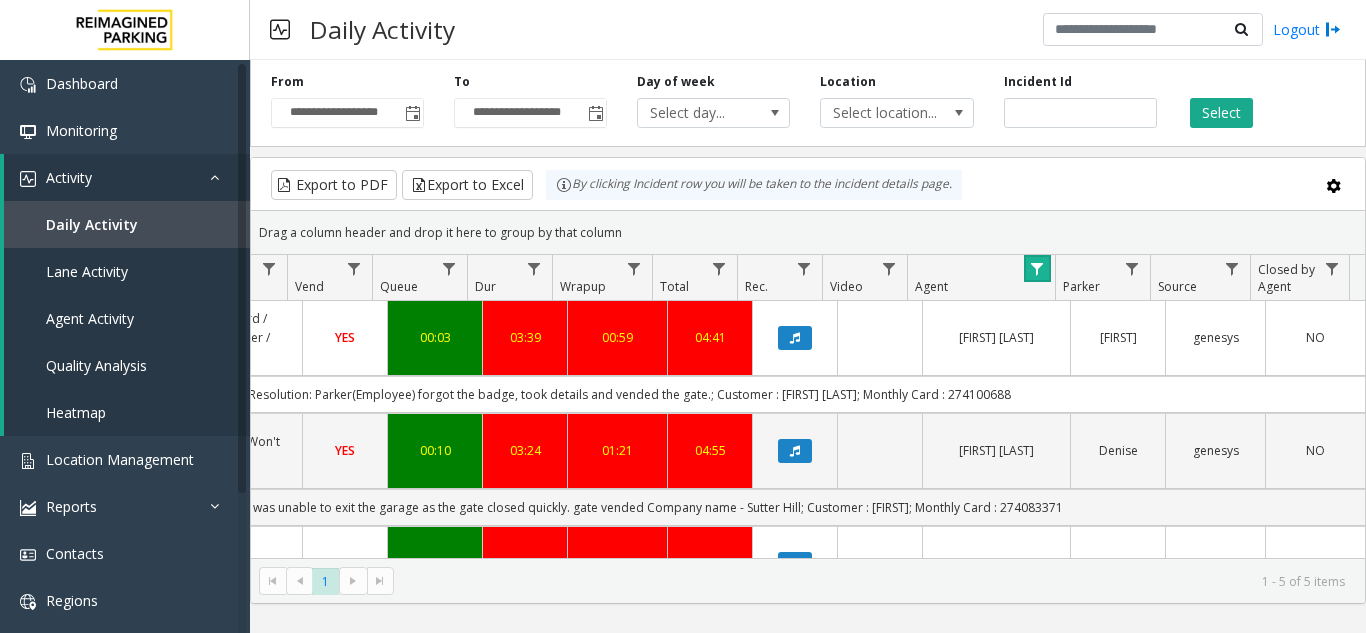 click 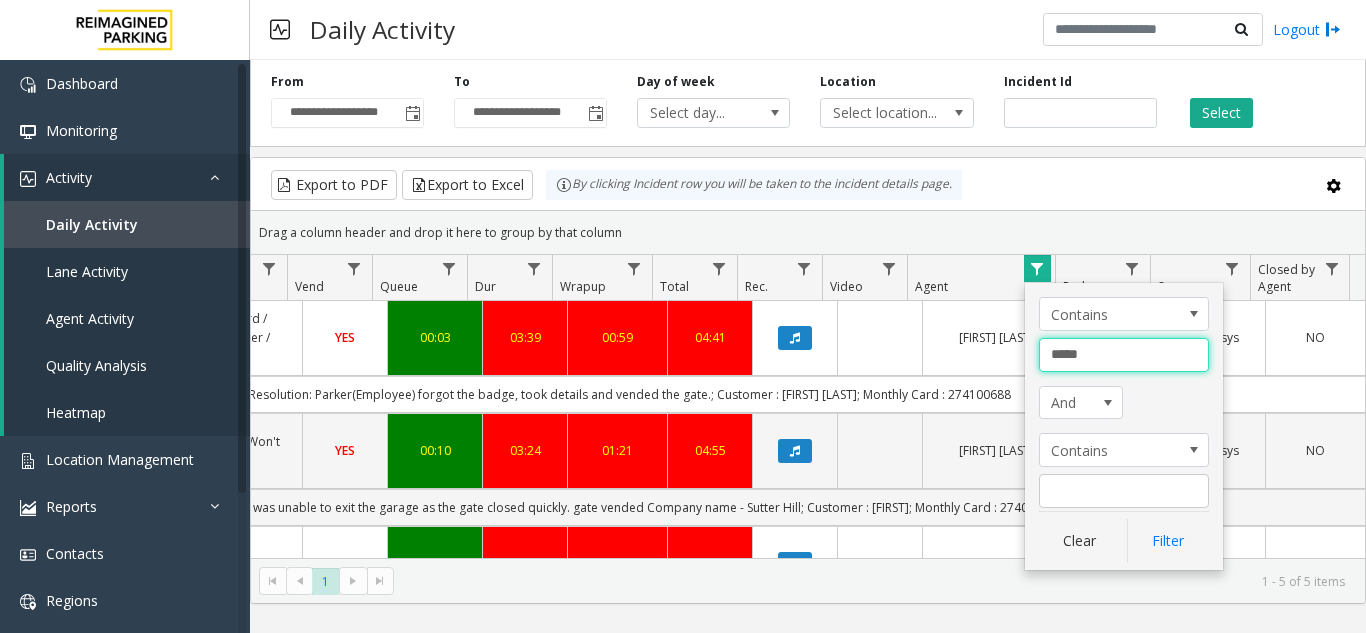 drag, startPoint x: 1093, startPoint y: 360, endPoint x: 982, endPoint y: 348, distance: 111.64677 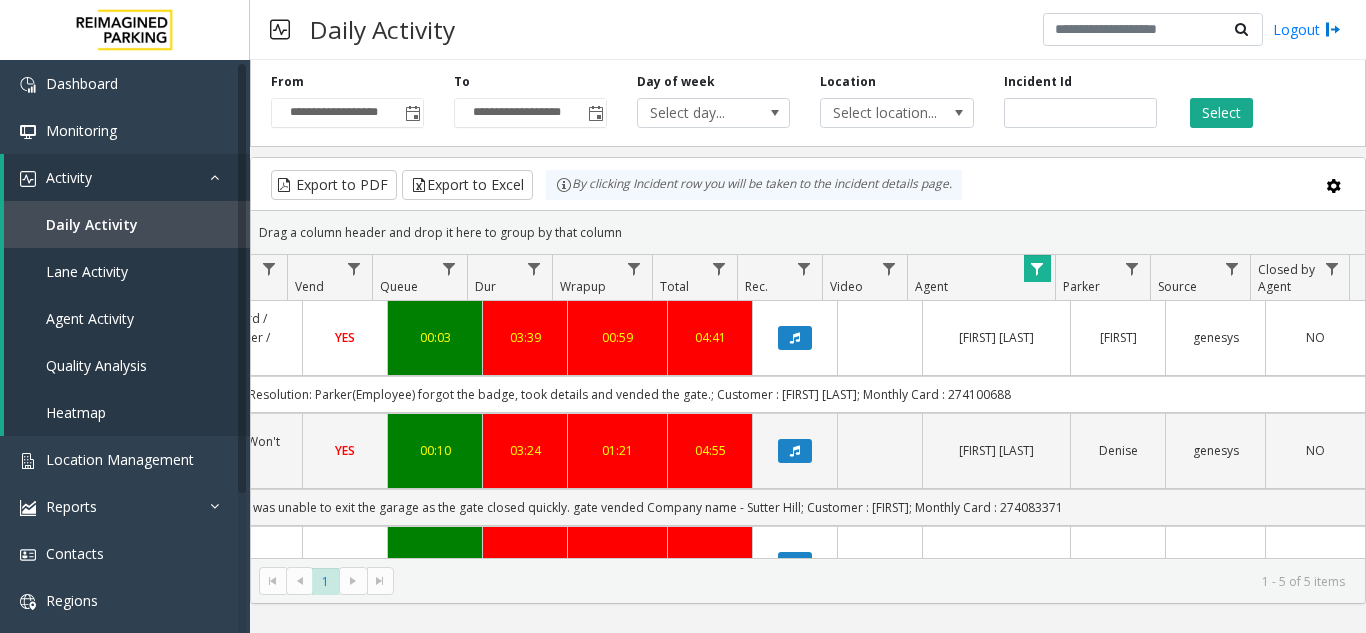 click 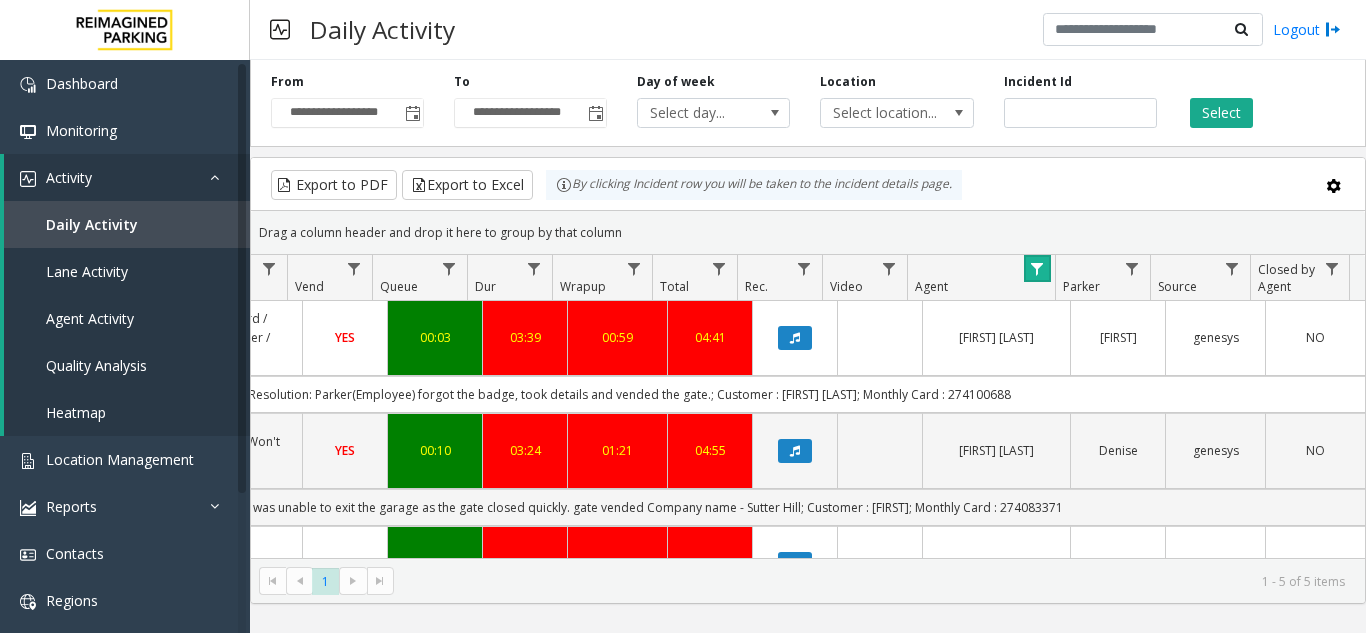 click 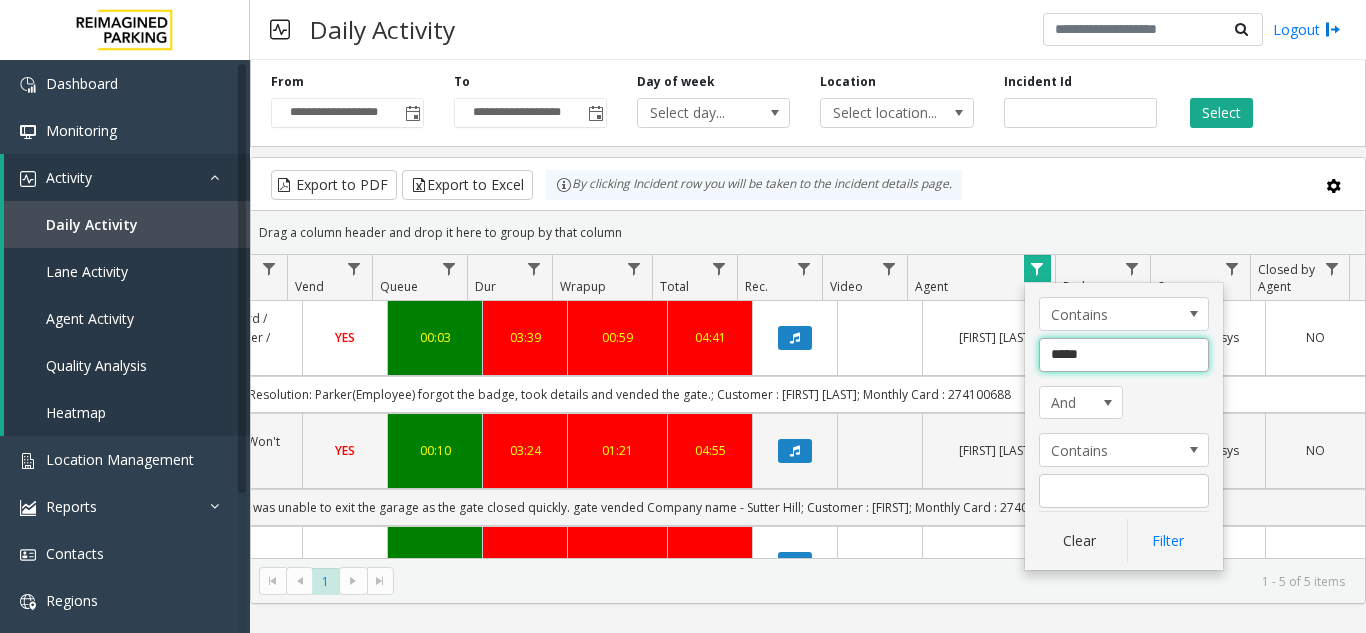 click on "*****" 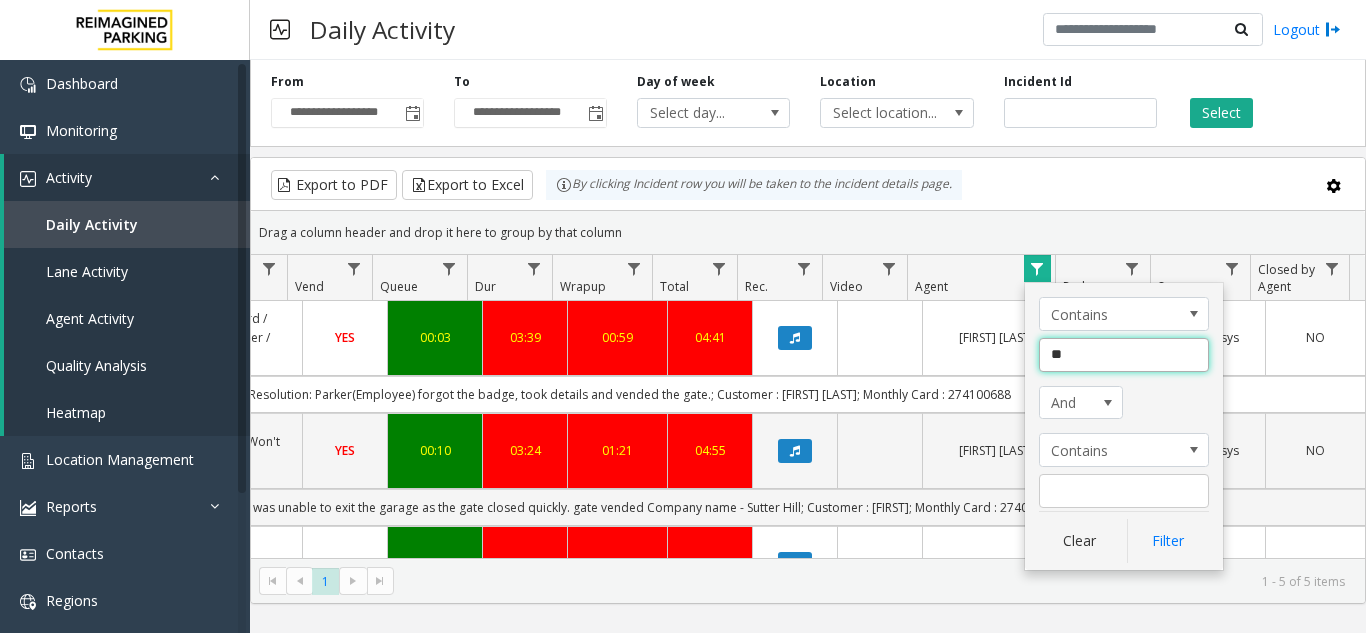 type on "*" 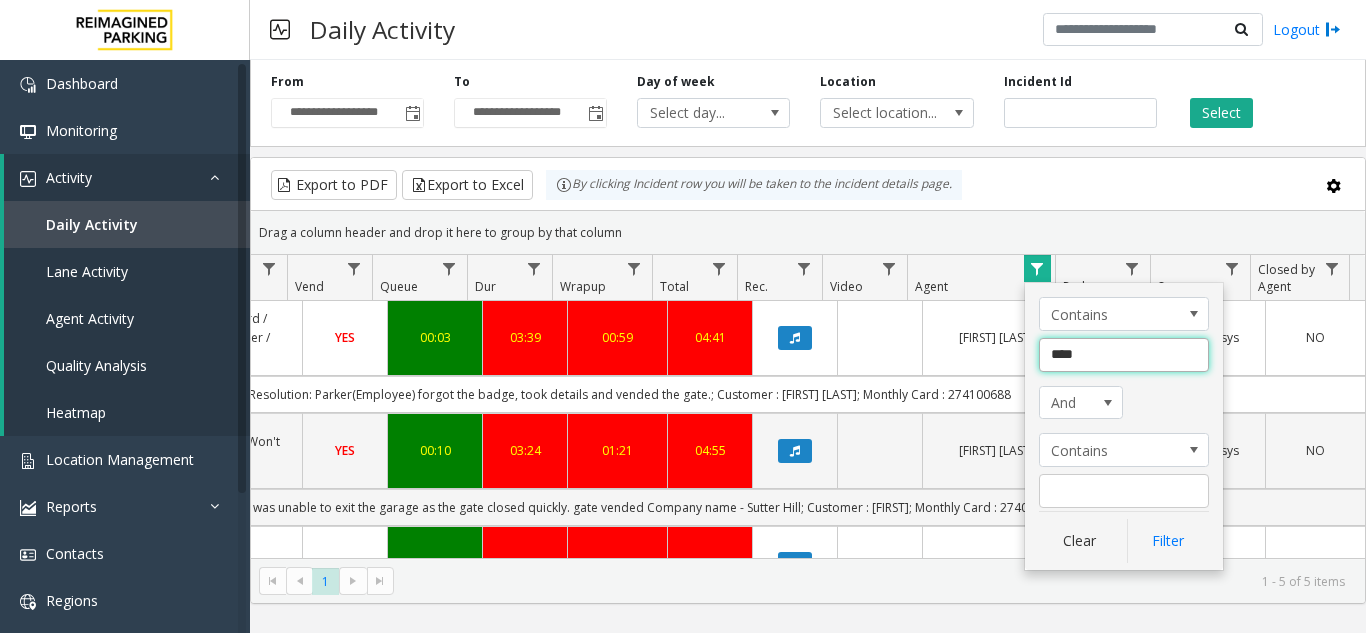 type on "*****" 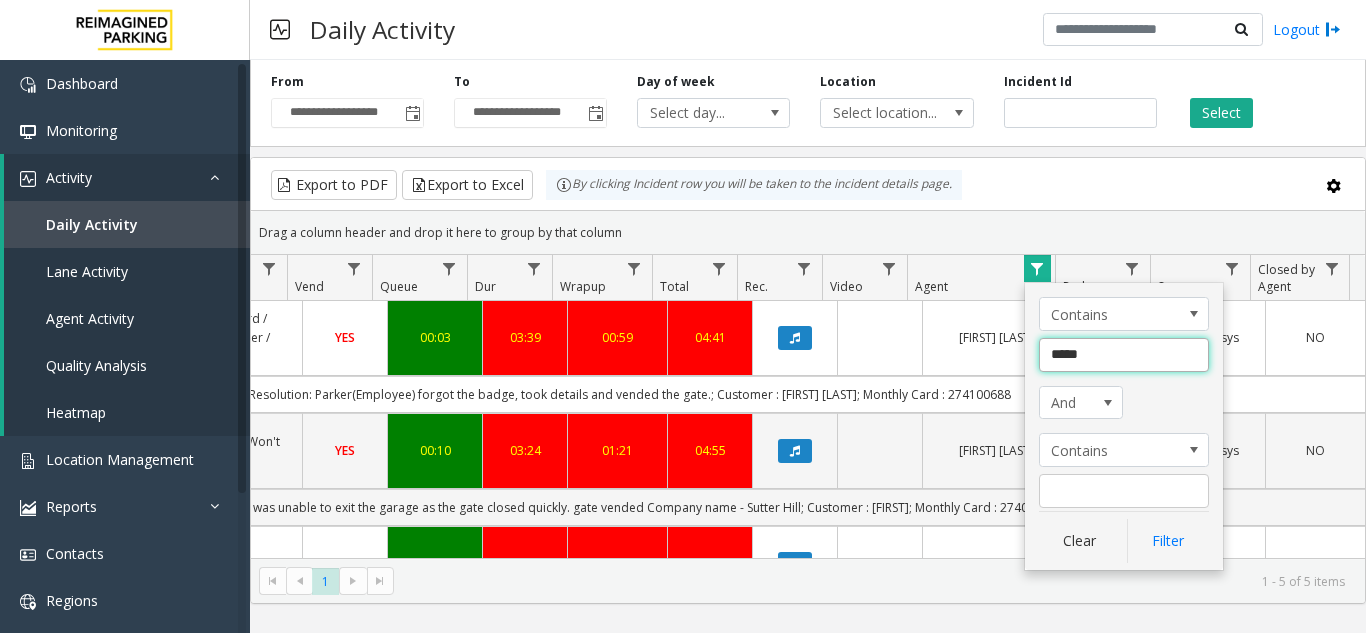 click on "Filter" 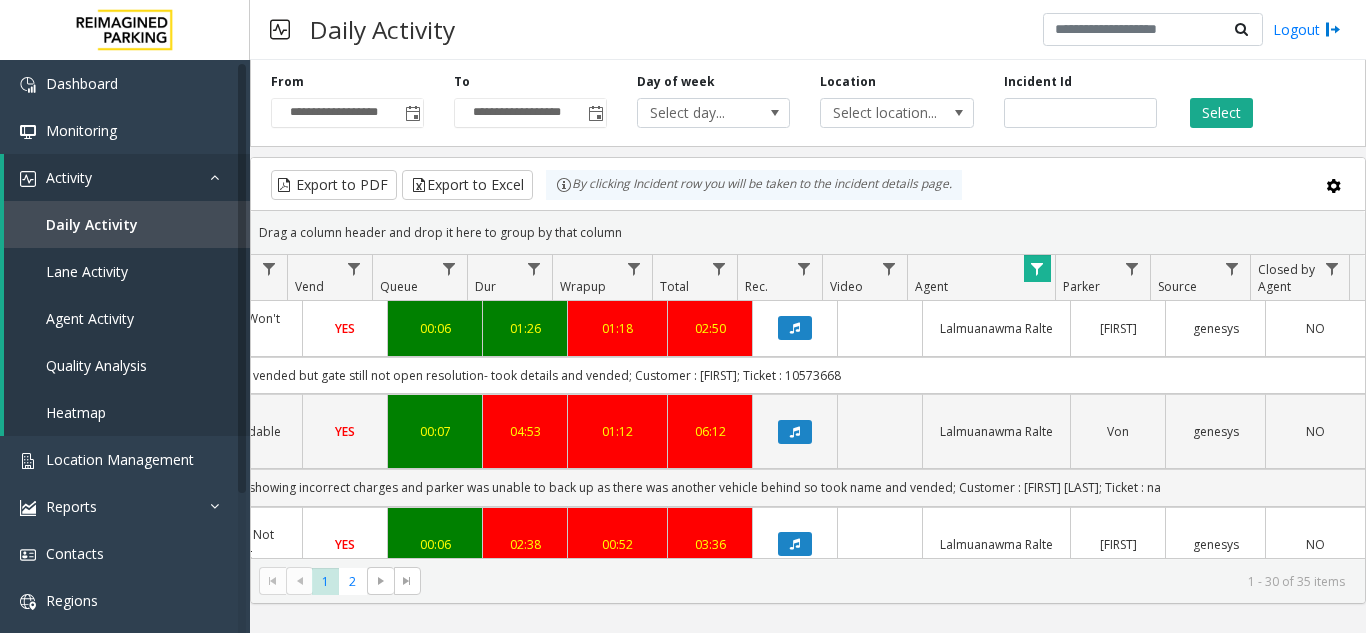 scroll, scrollTop: 0, scrollLeft: 385, axis: horizontal 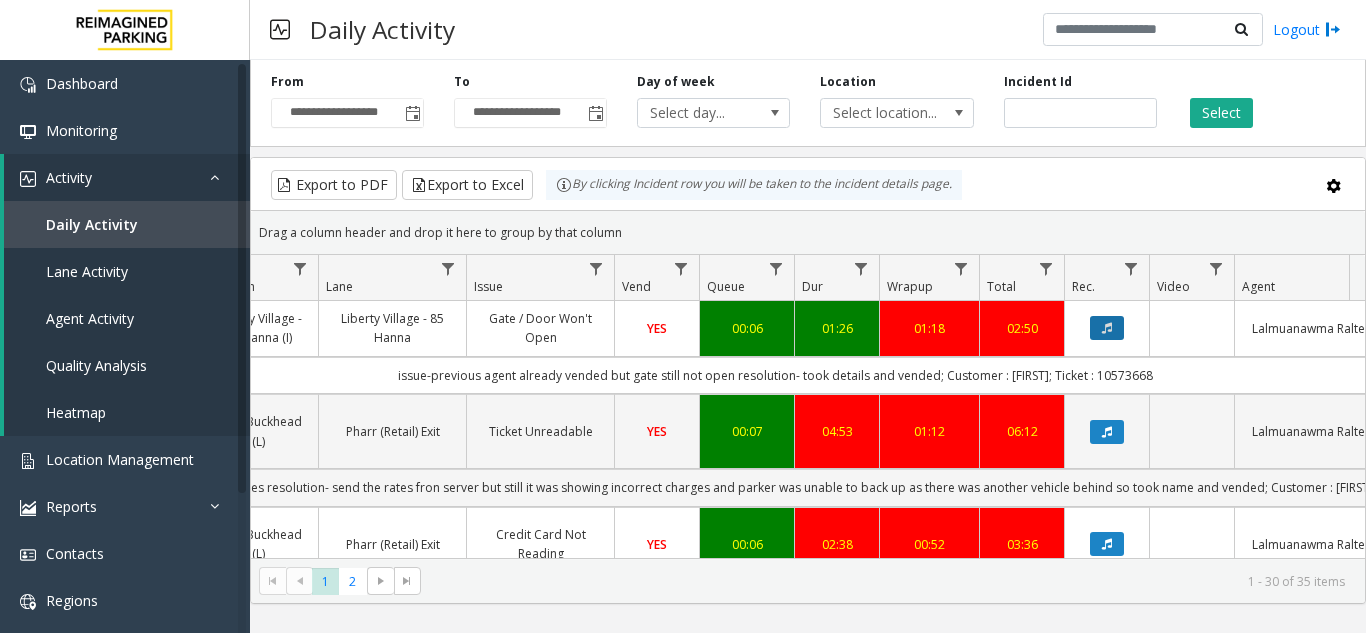 click 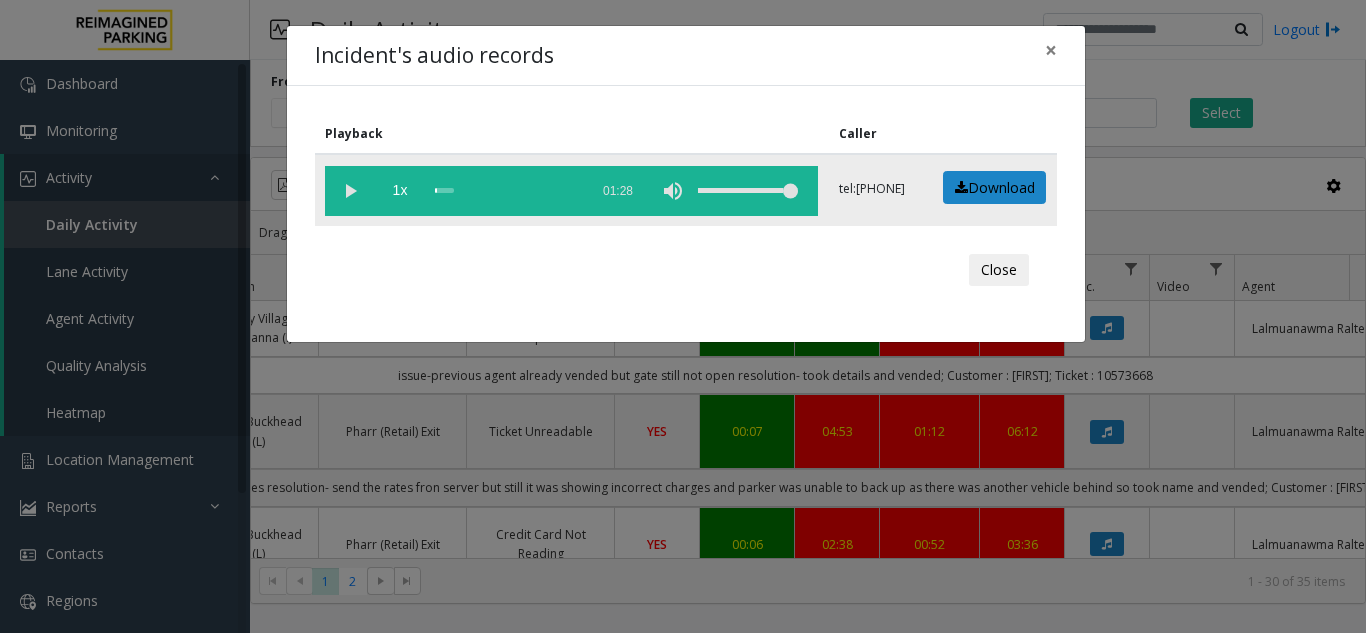 click 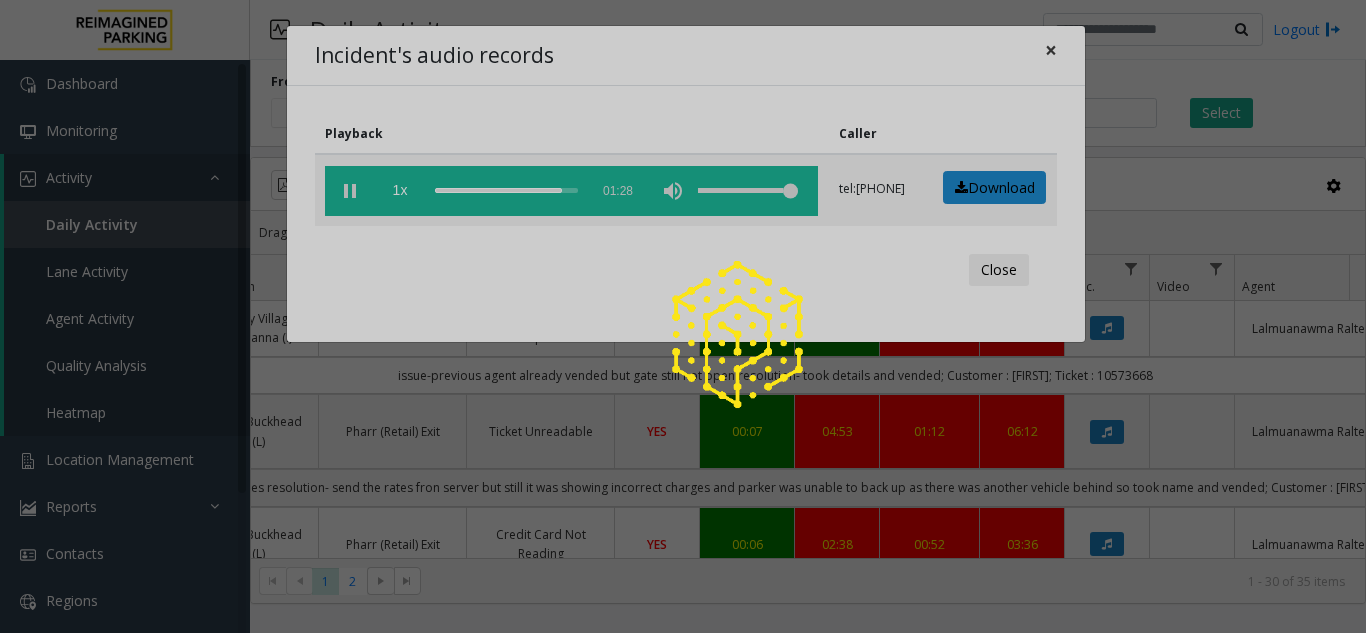 click 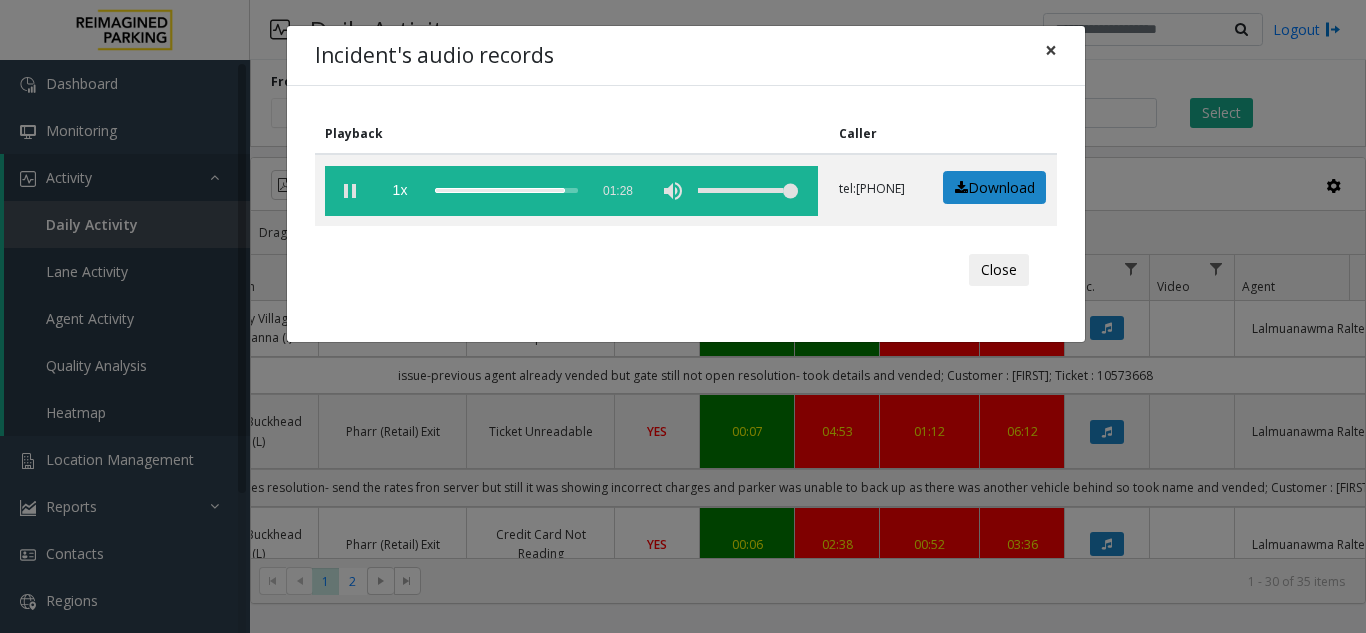 click on "×" 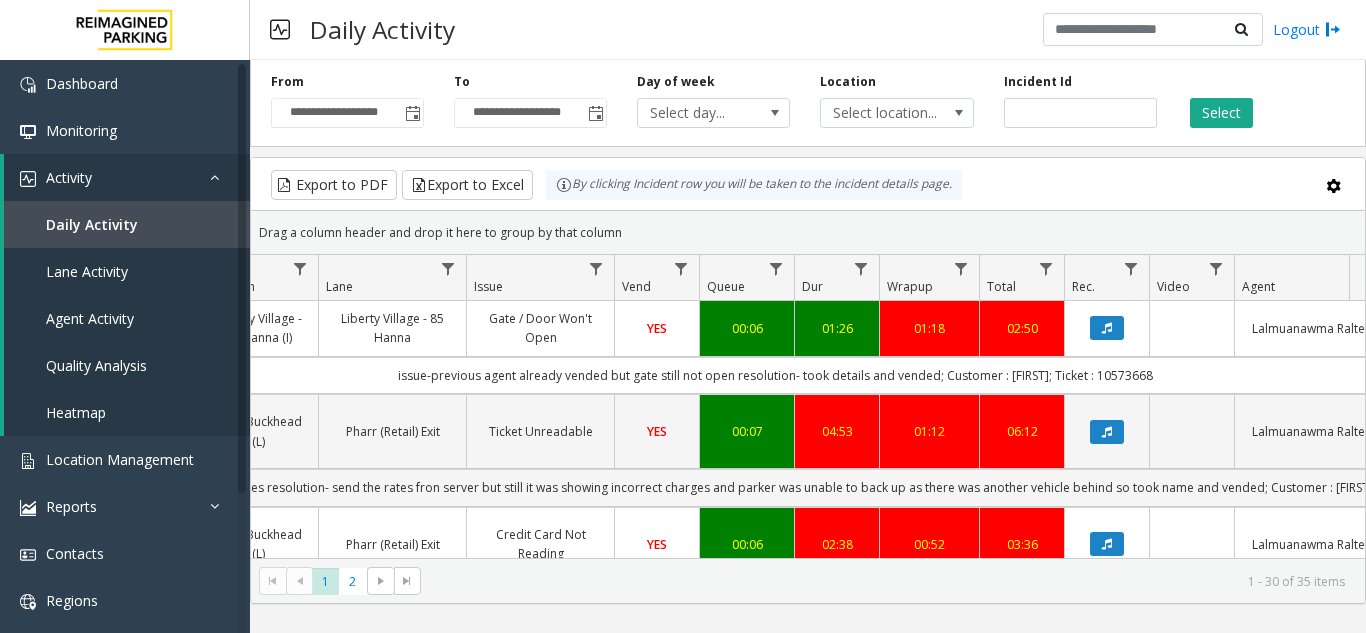 scroll, scrollTop: 0, scrollLeft: 285, axis: horizontal 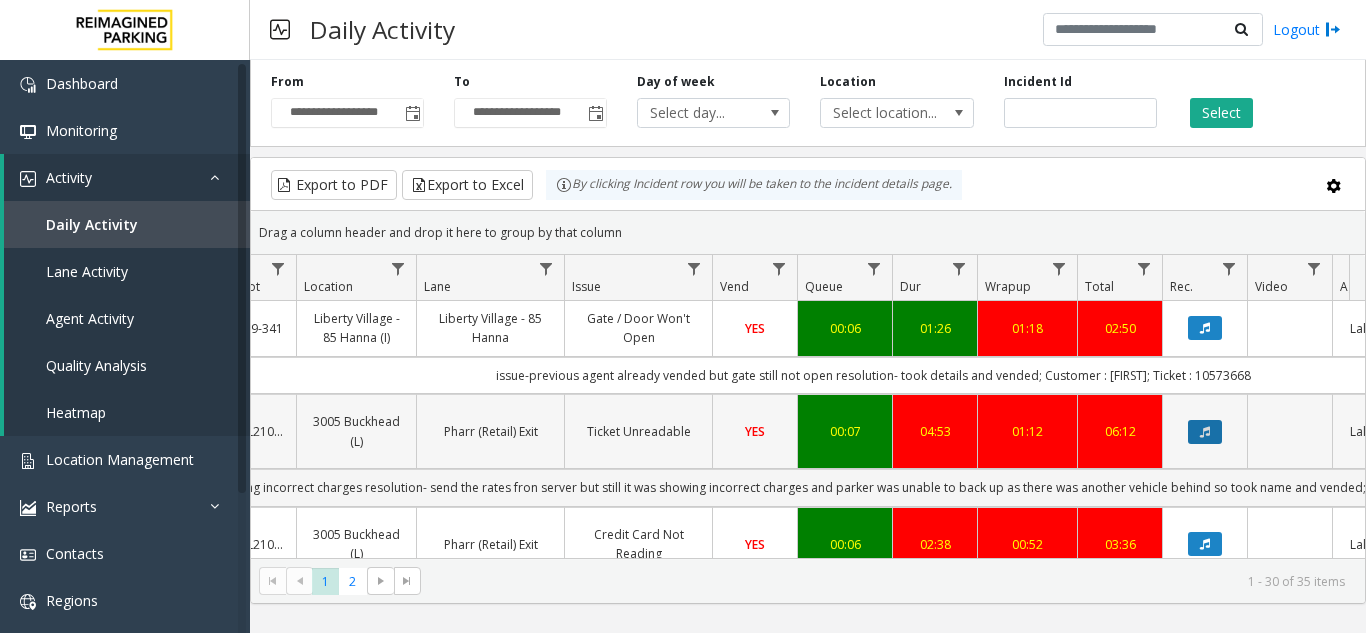 click 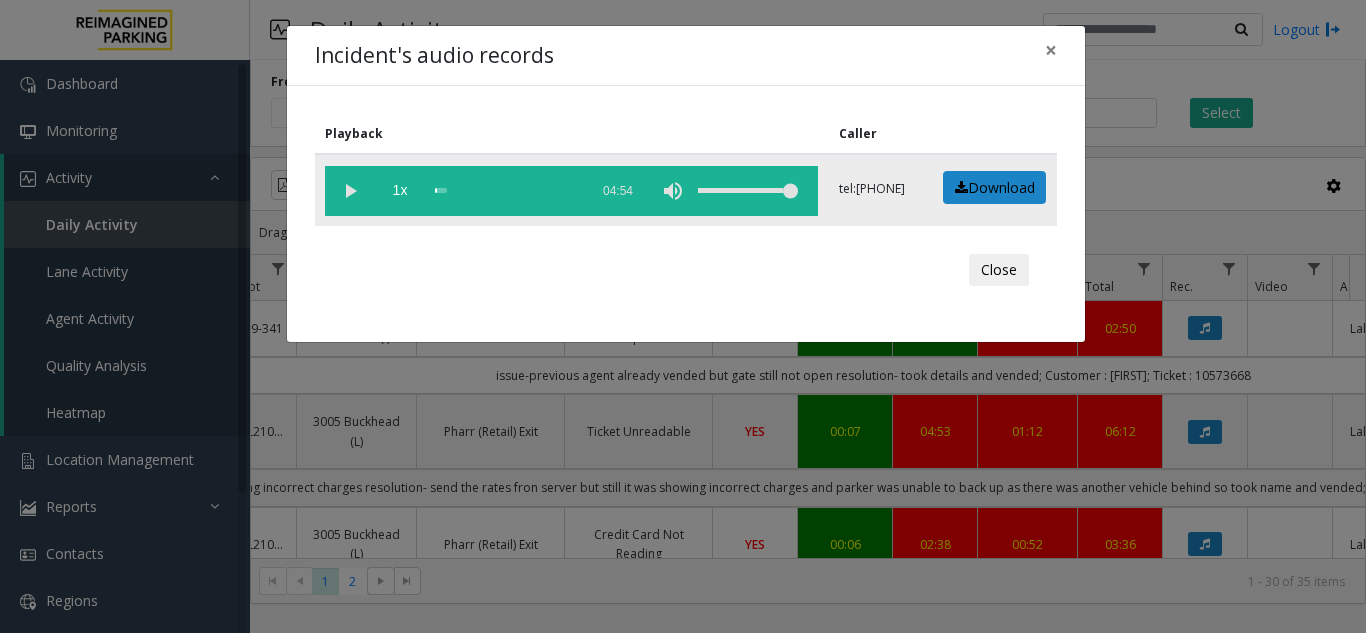 click 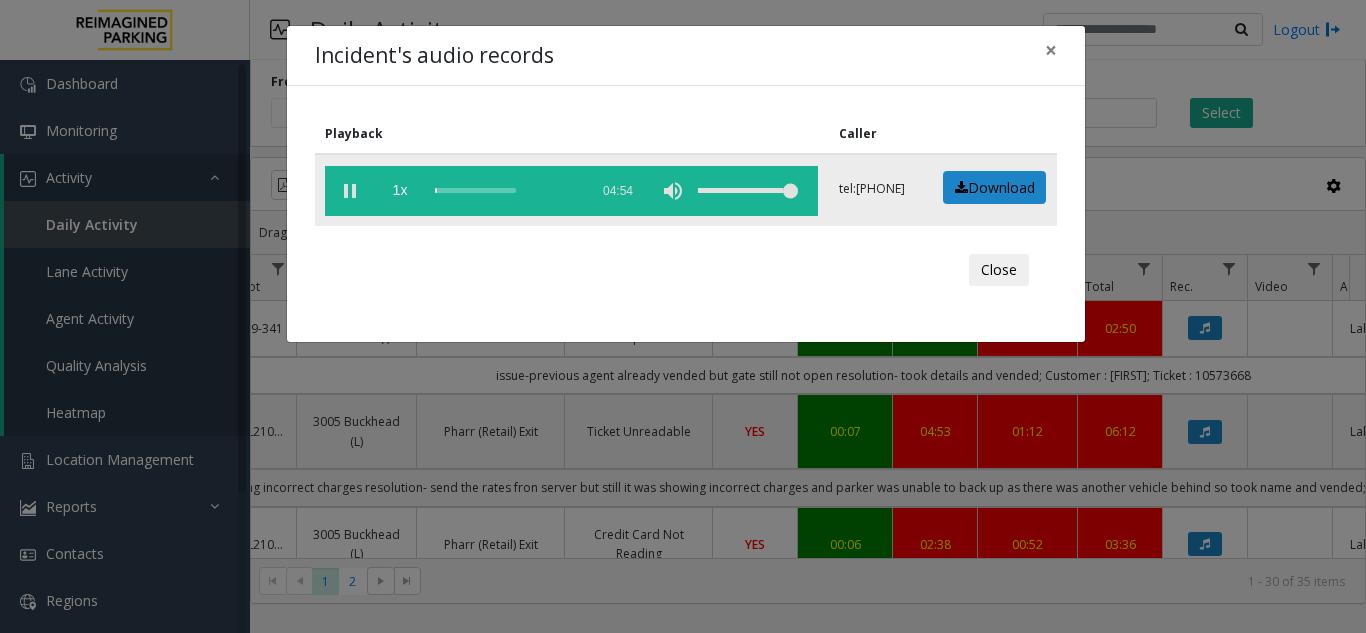 click 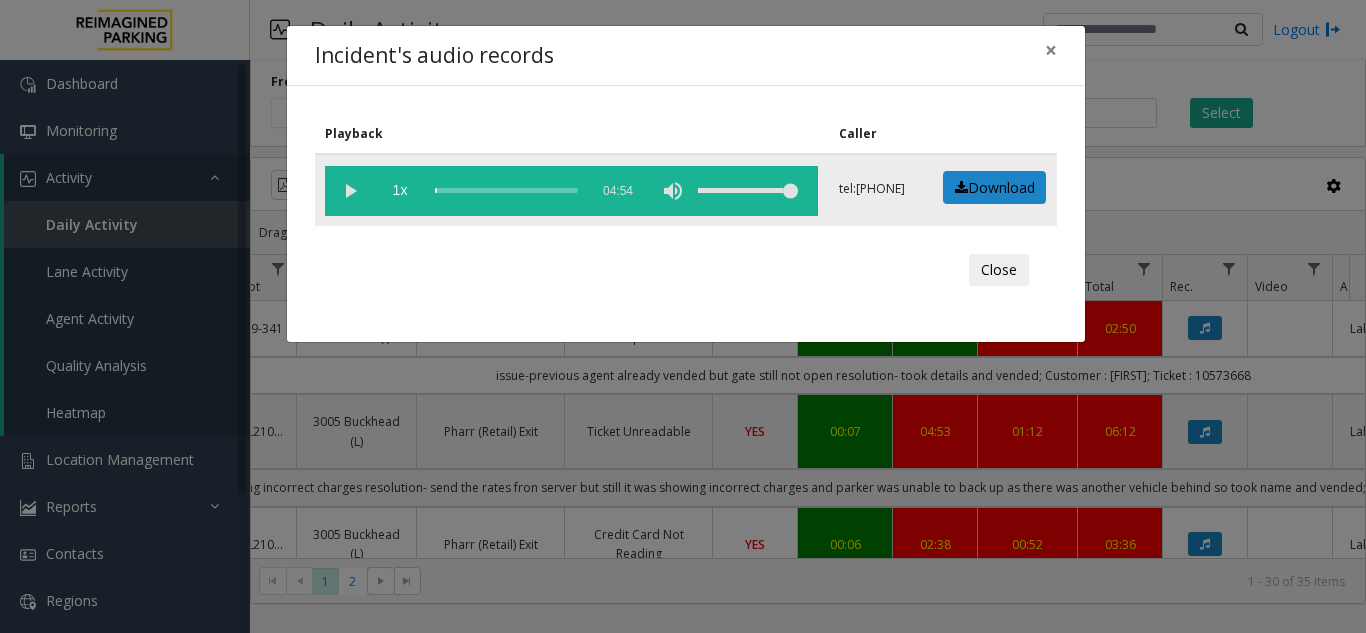 click 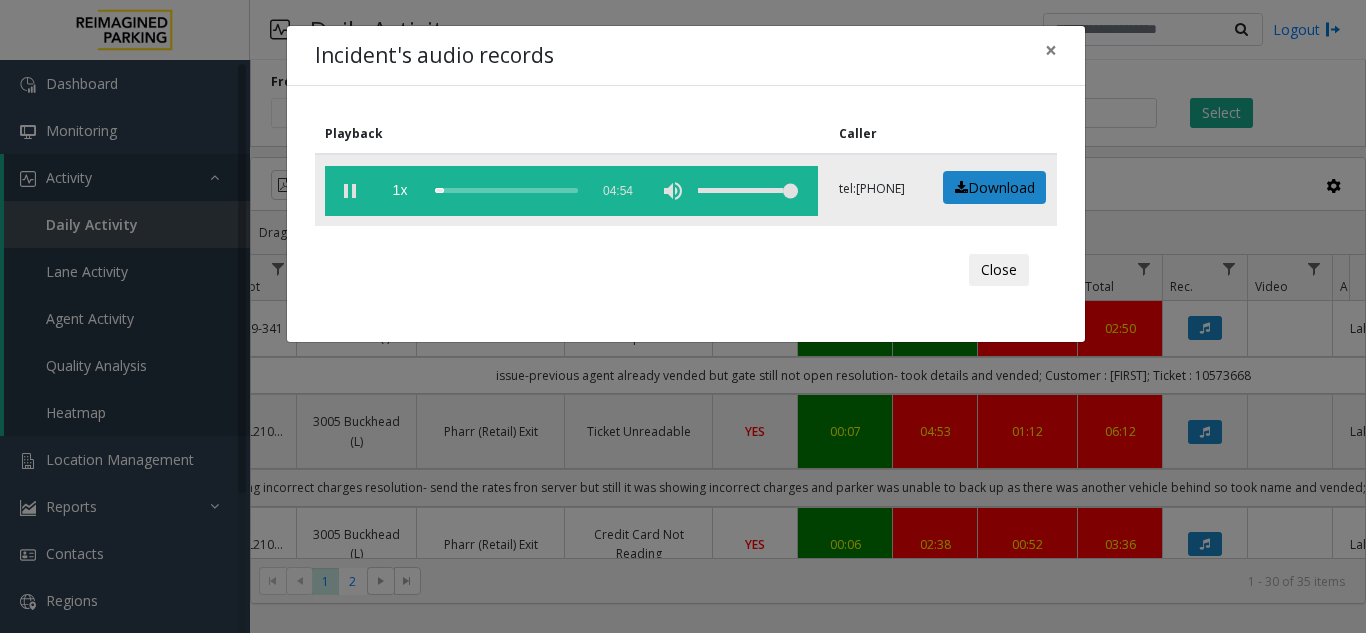 click 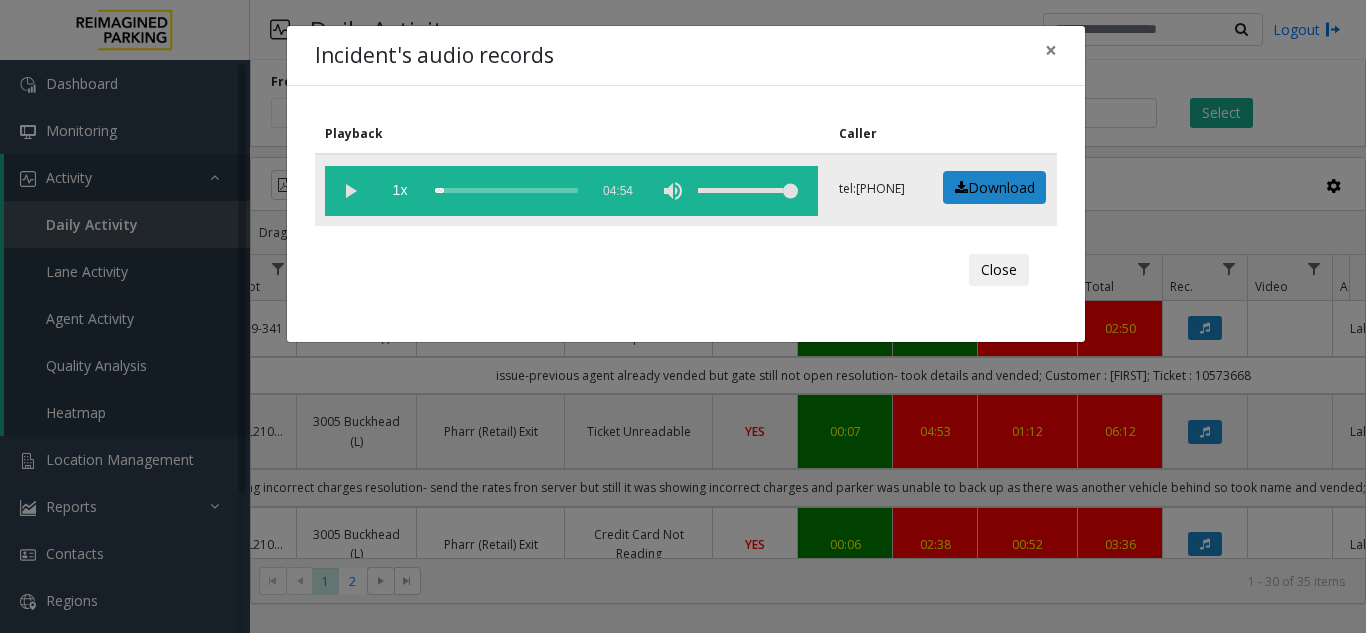 click 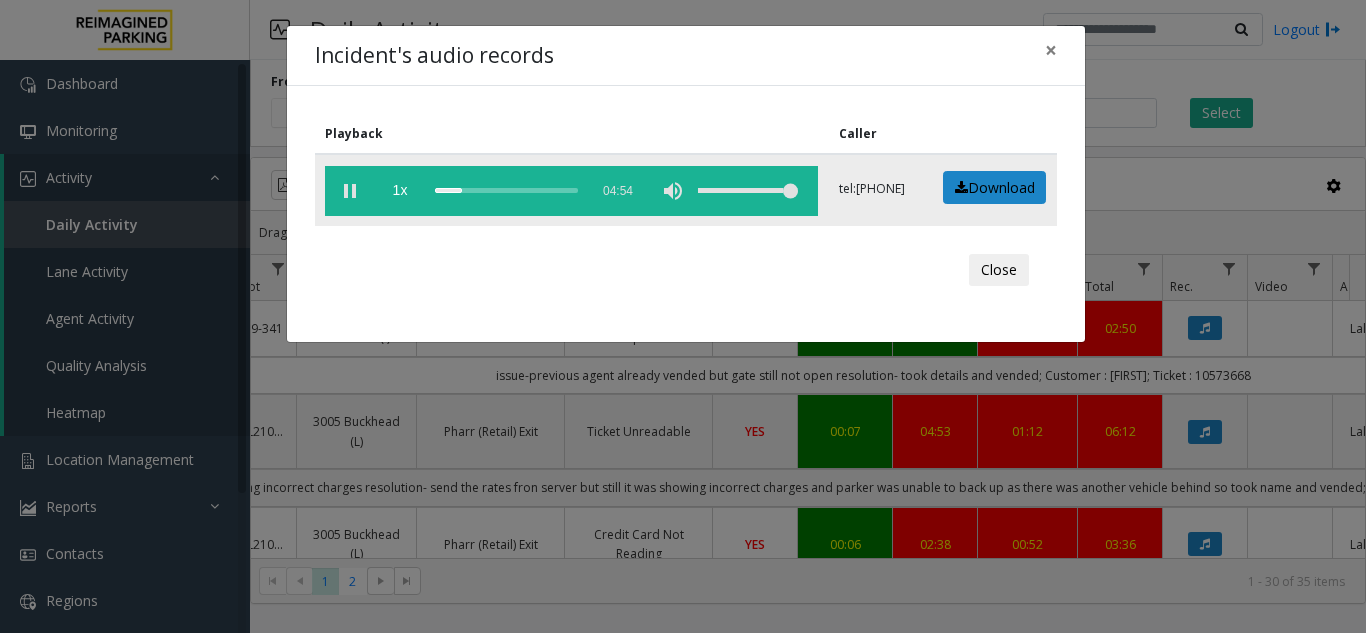 click 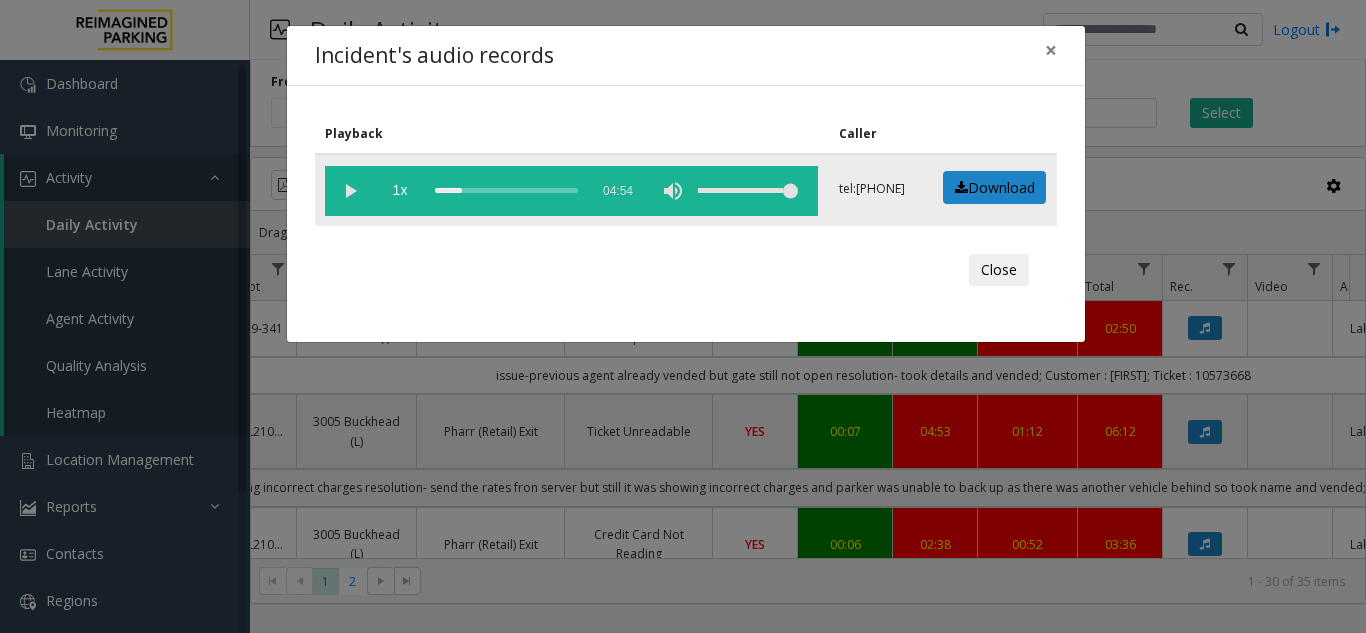 click 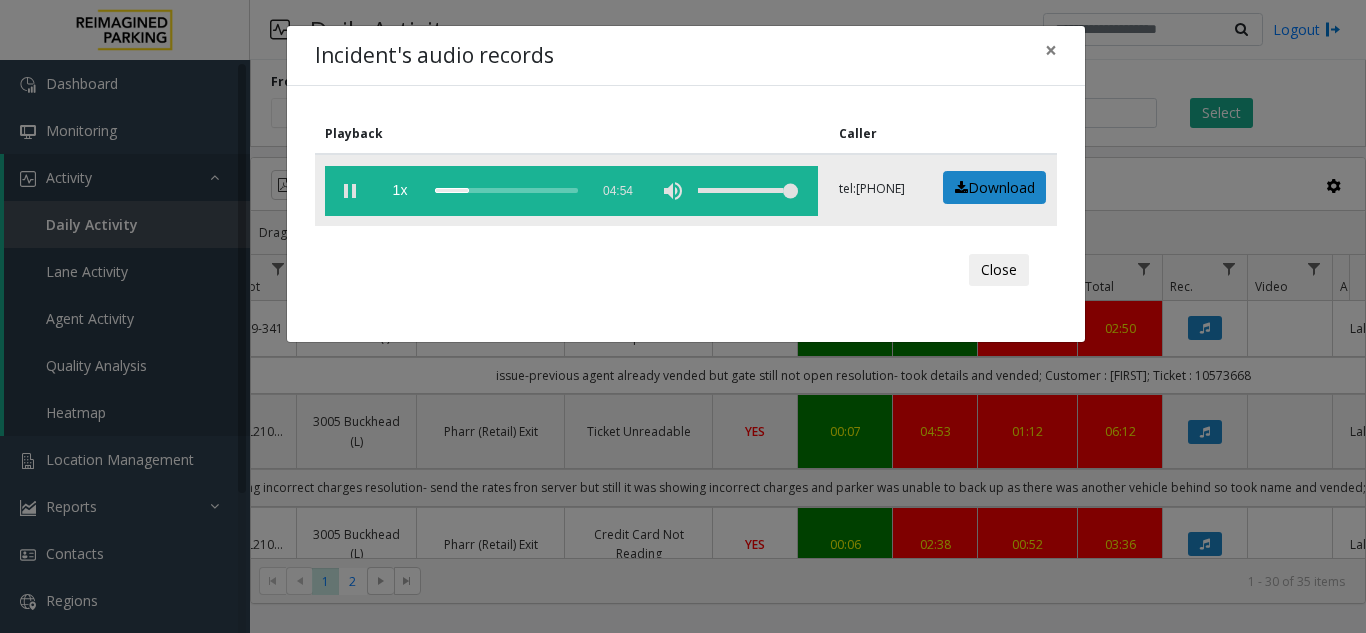 click 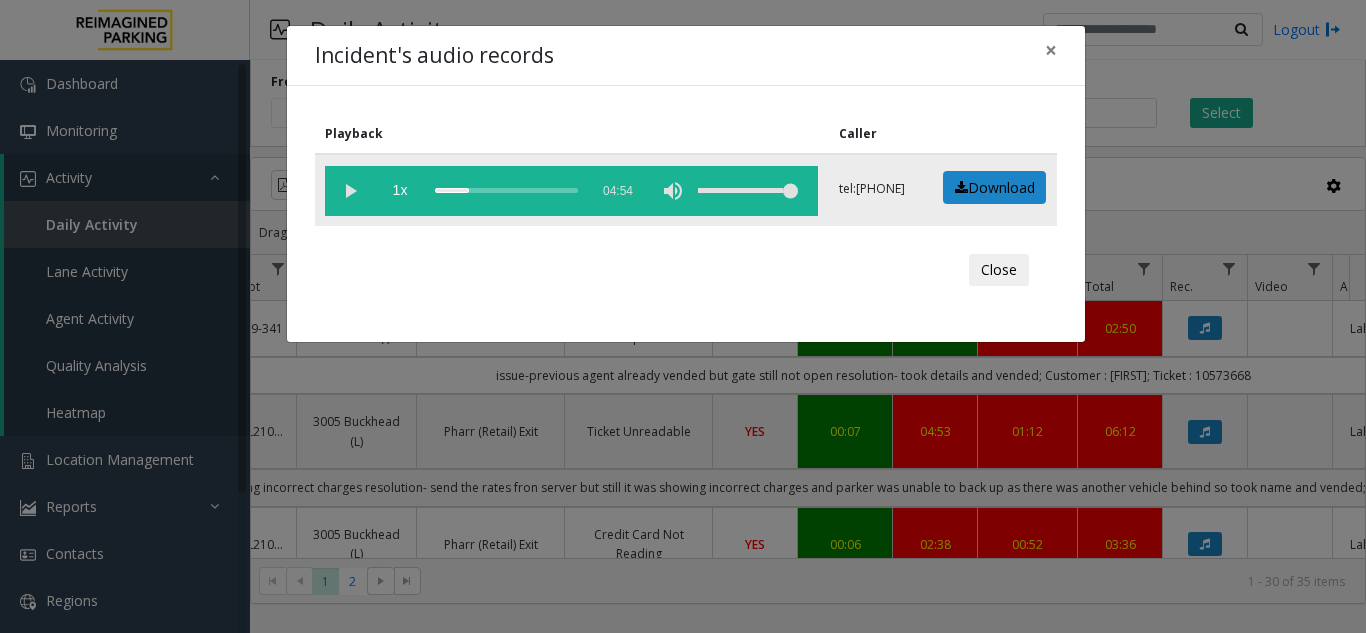 click 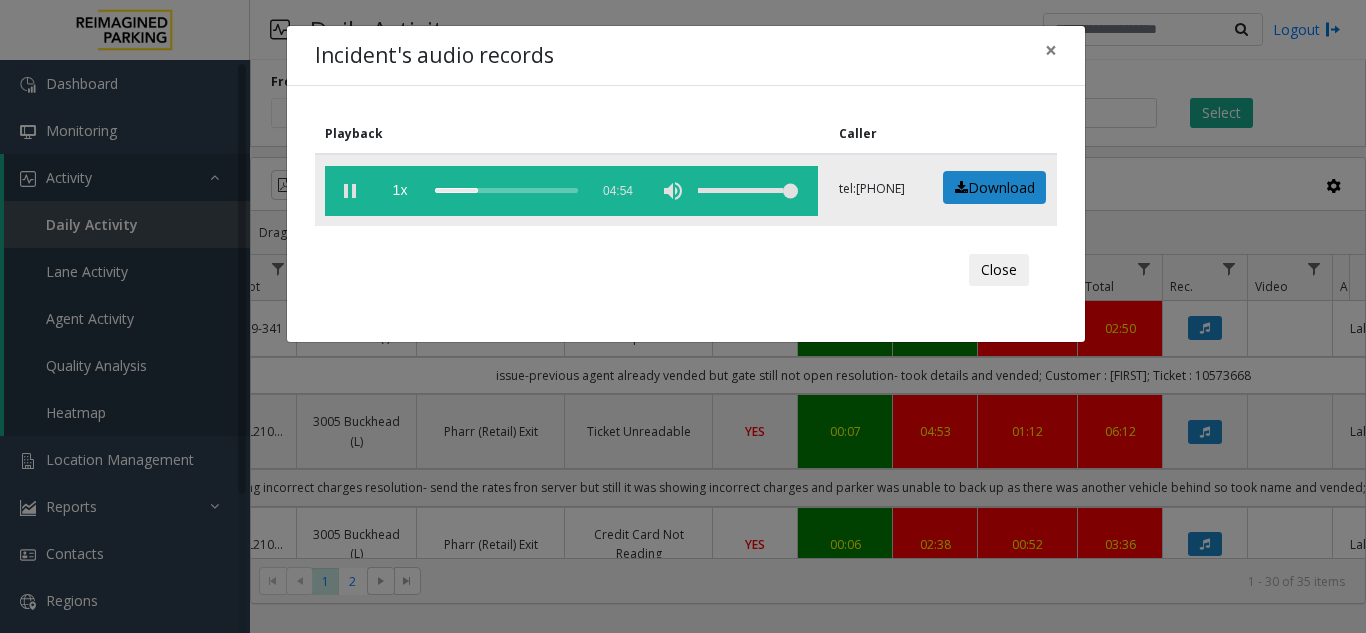 click 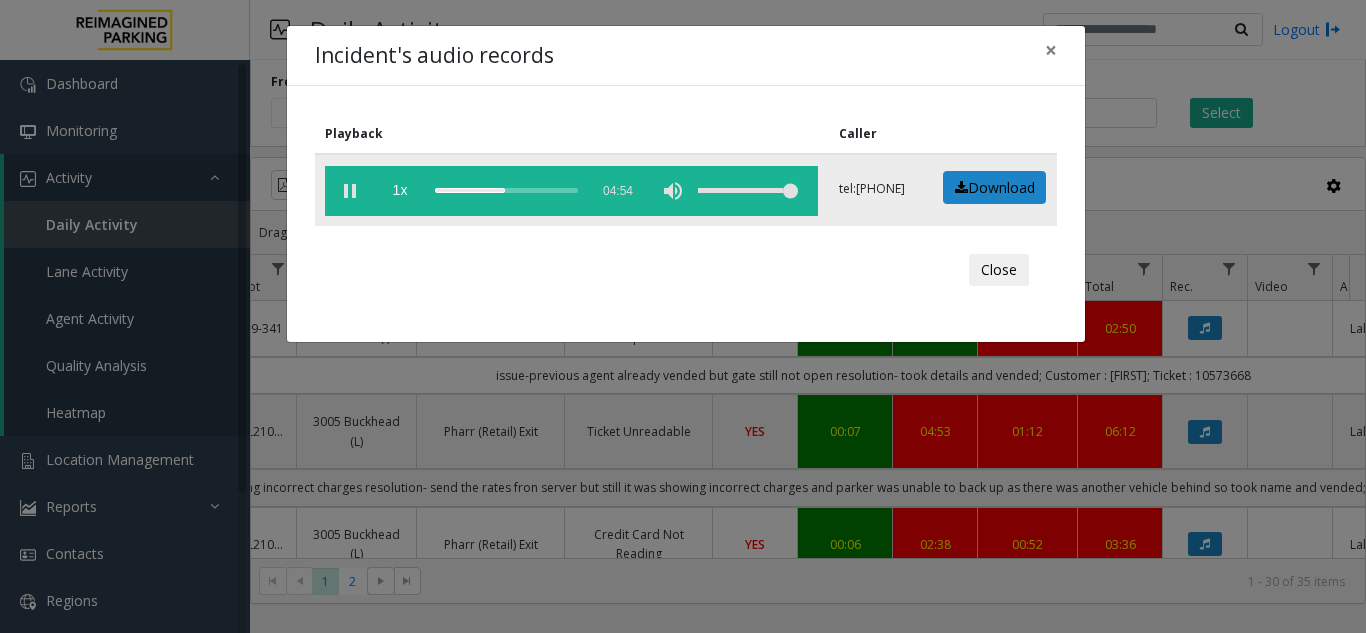 click 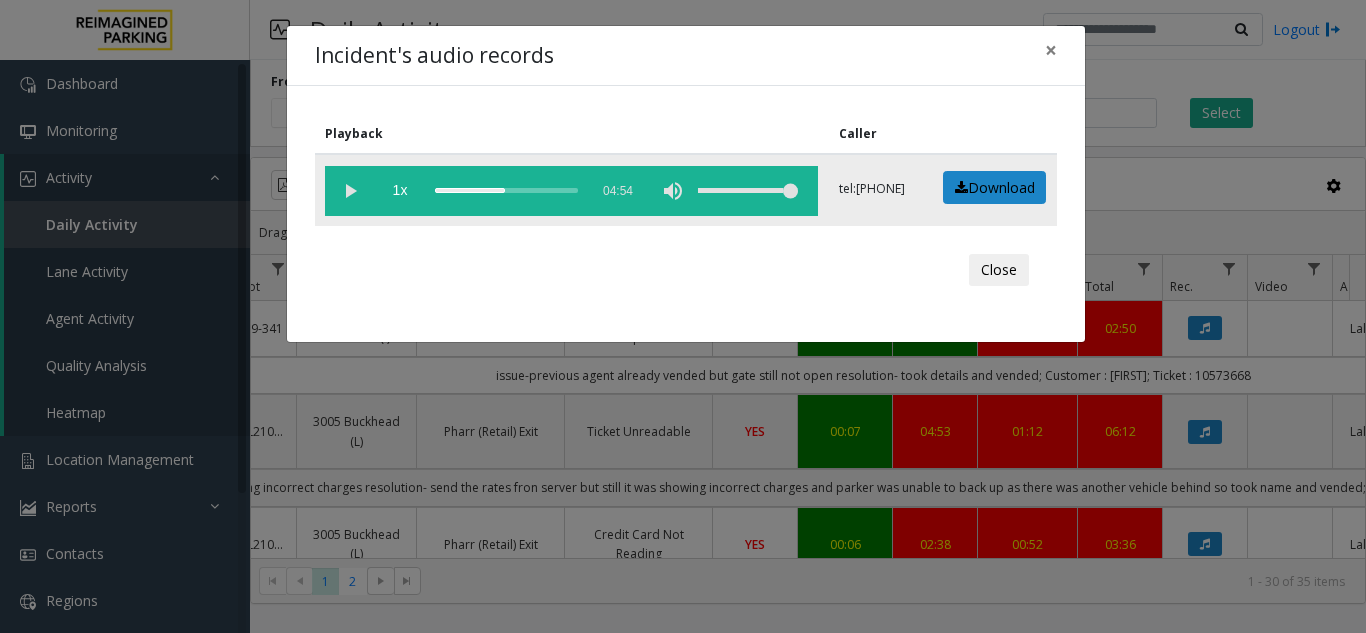 click 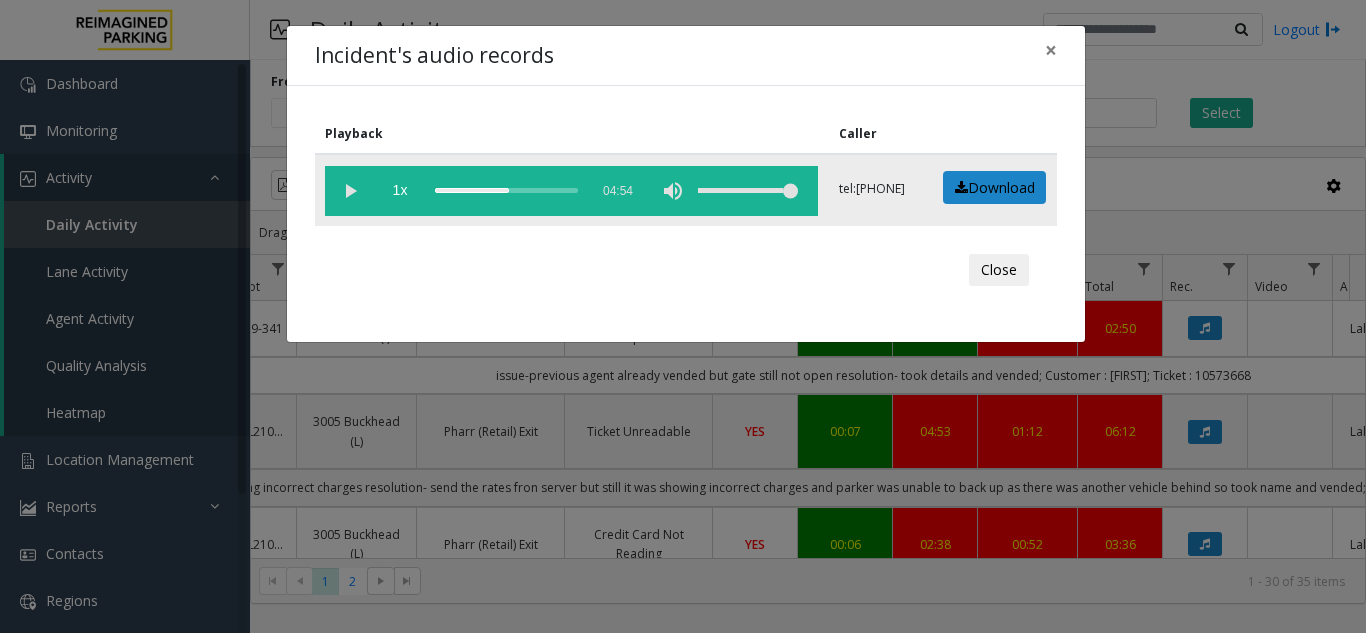 click 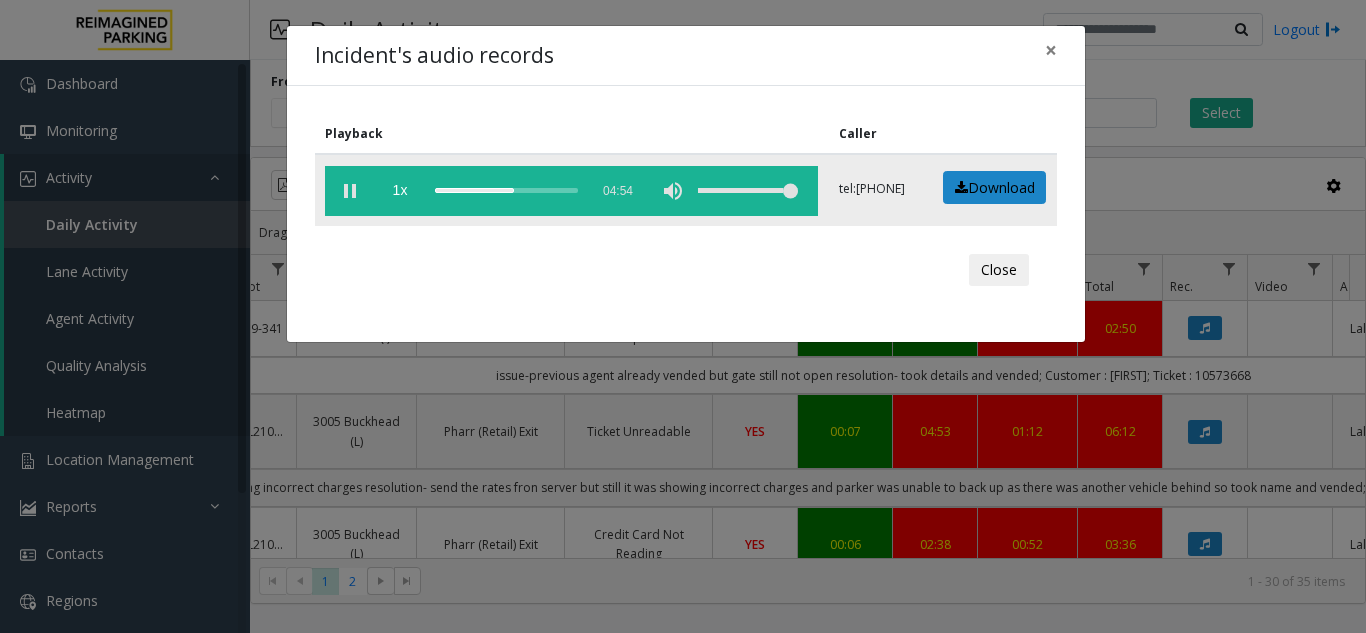 click 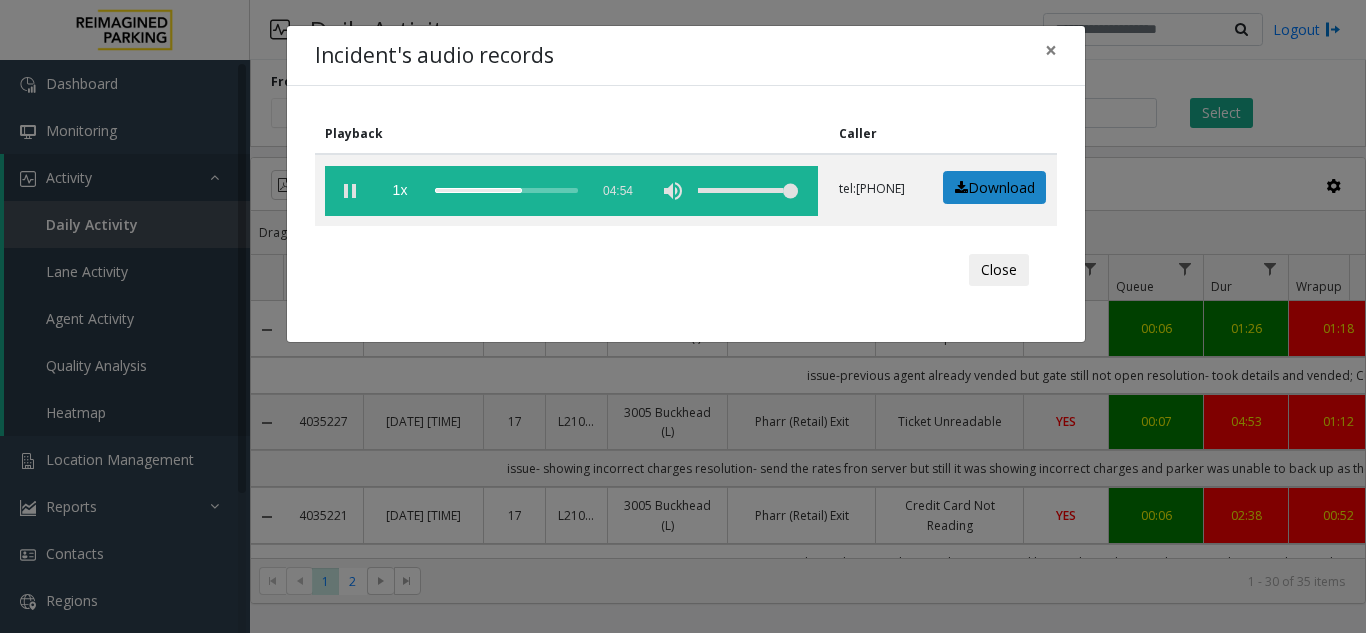 scroll, scrollTop: 0, scrollLeft: 0, axis: both 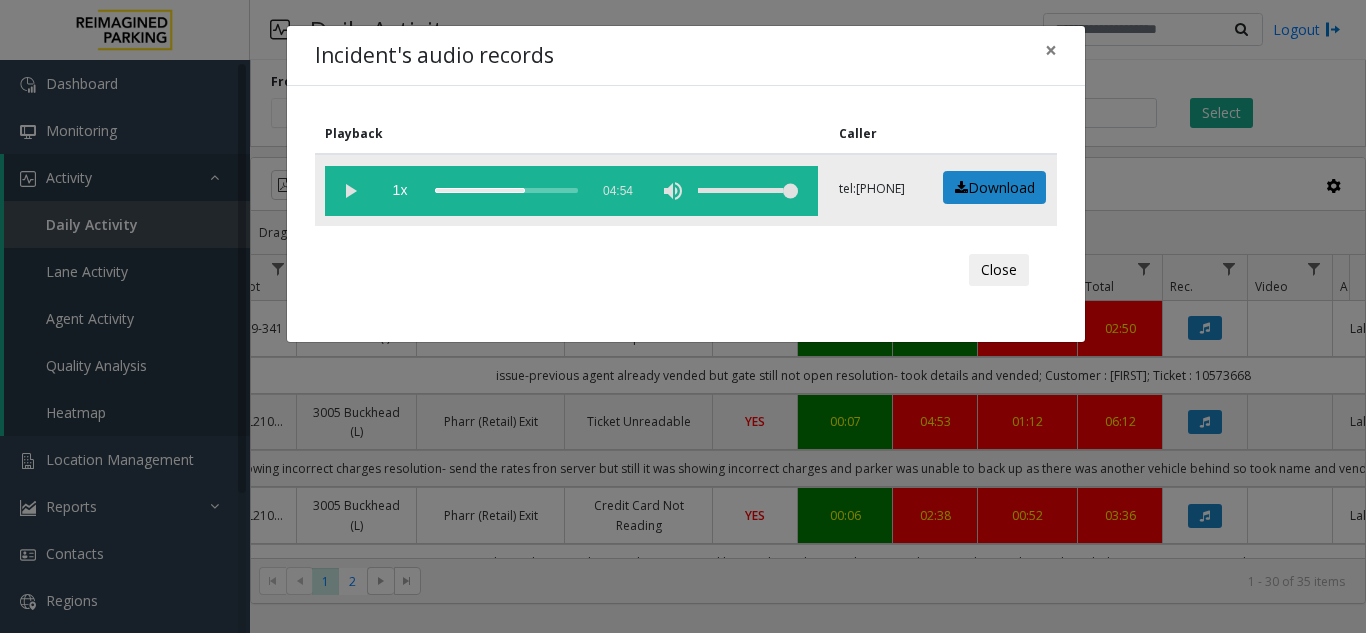click 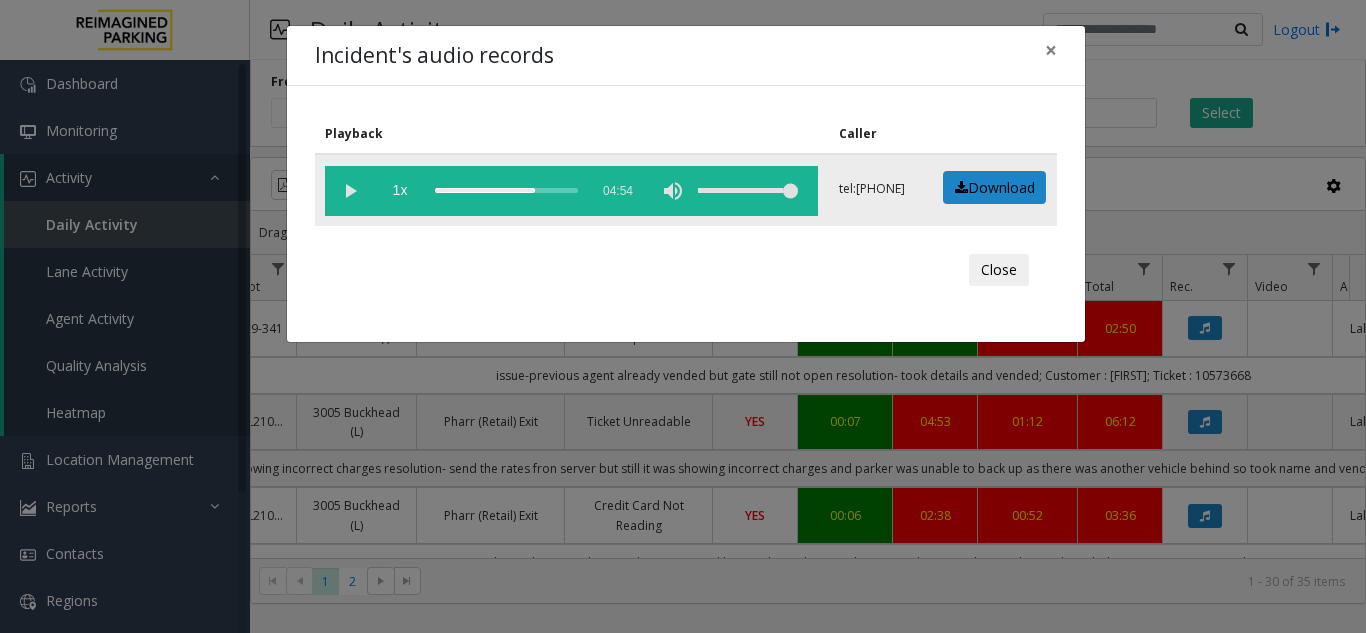 click 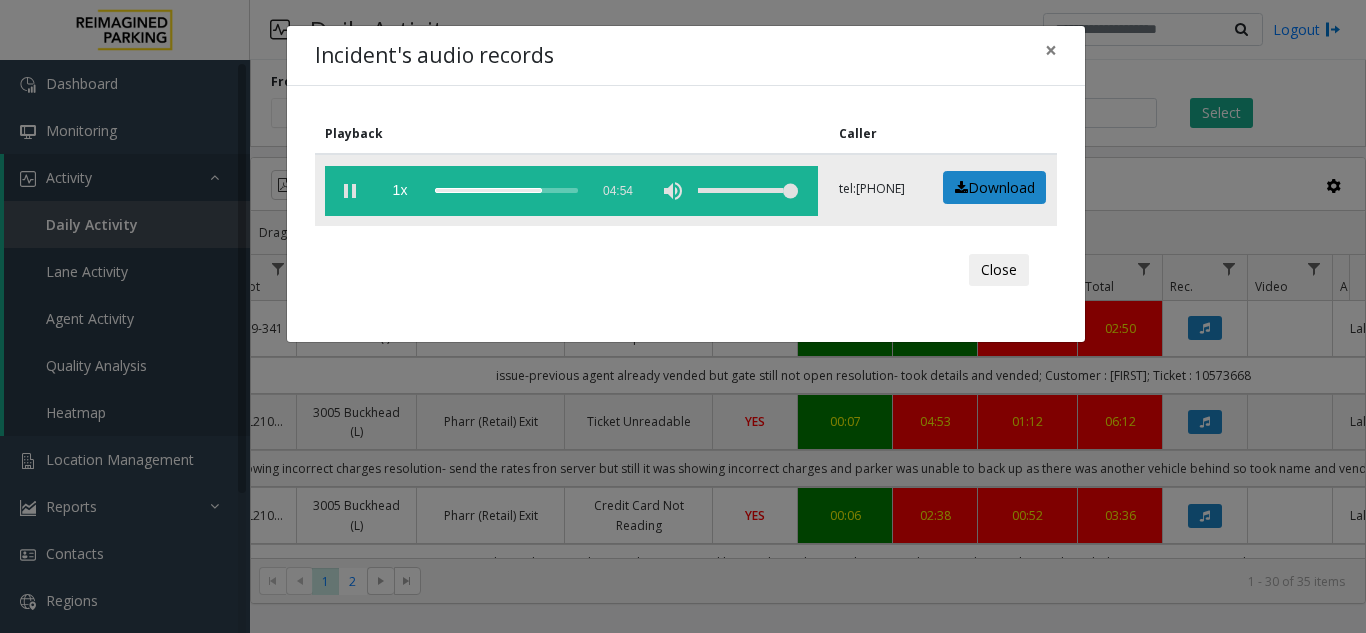 click 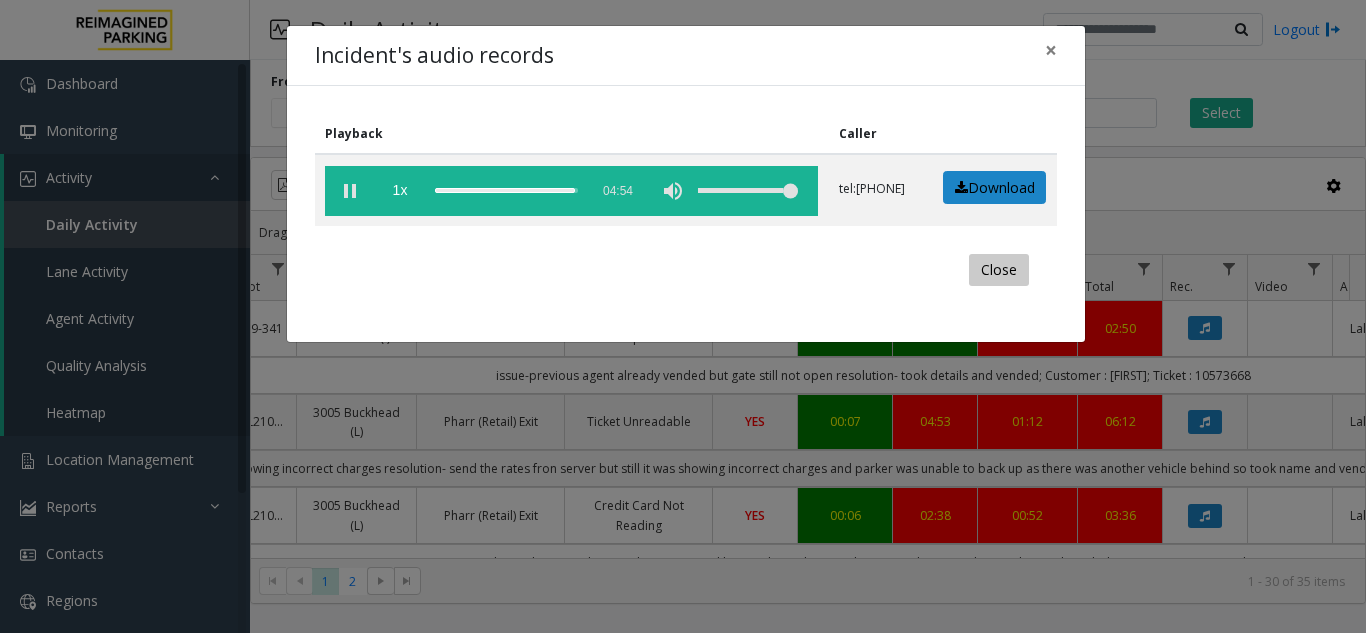 click on "Close" 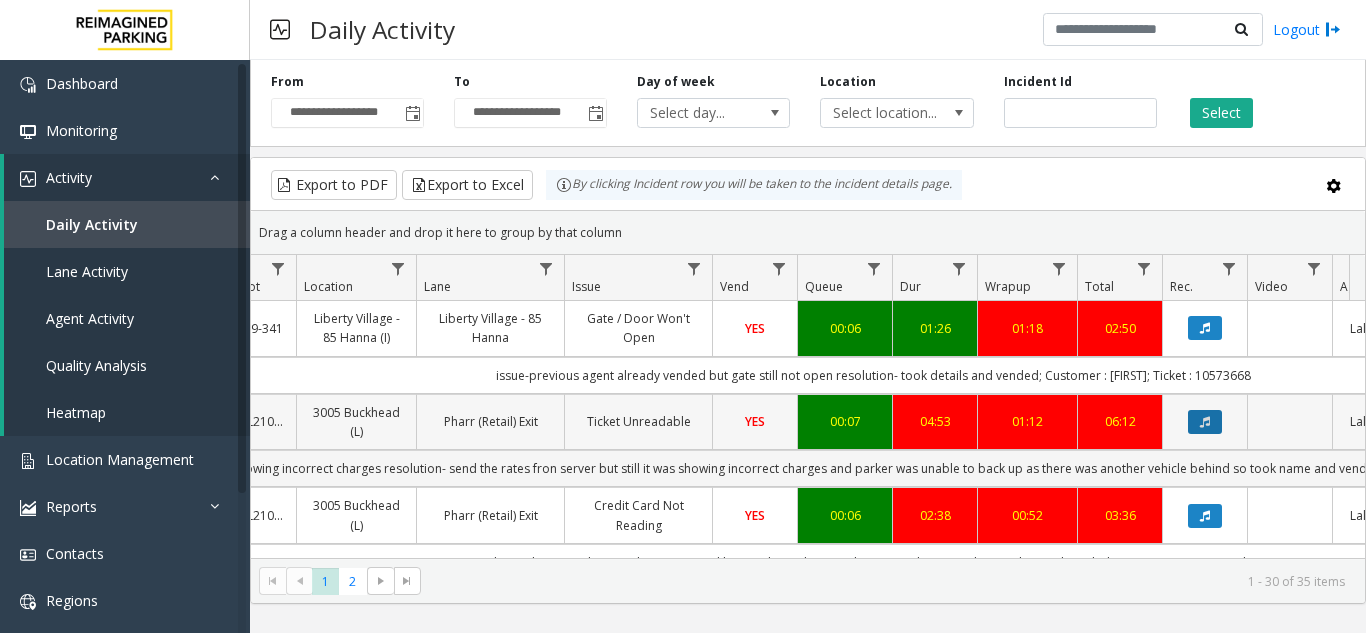 click 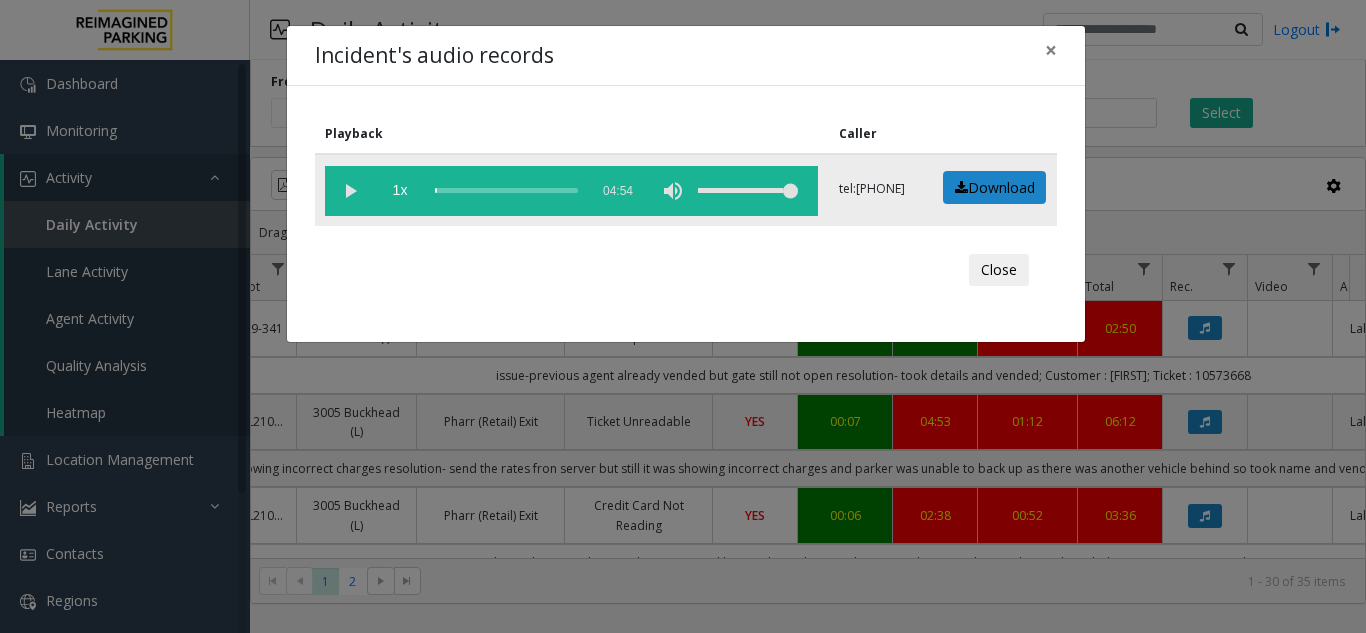 click 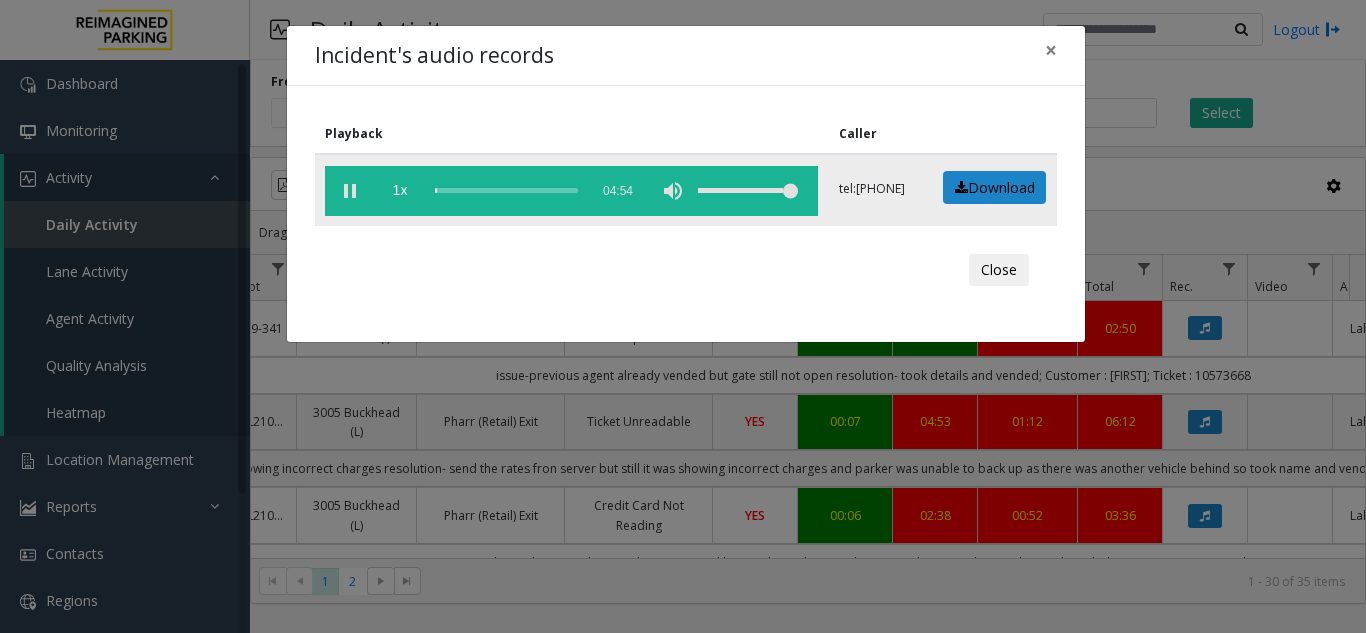click 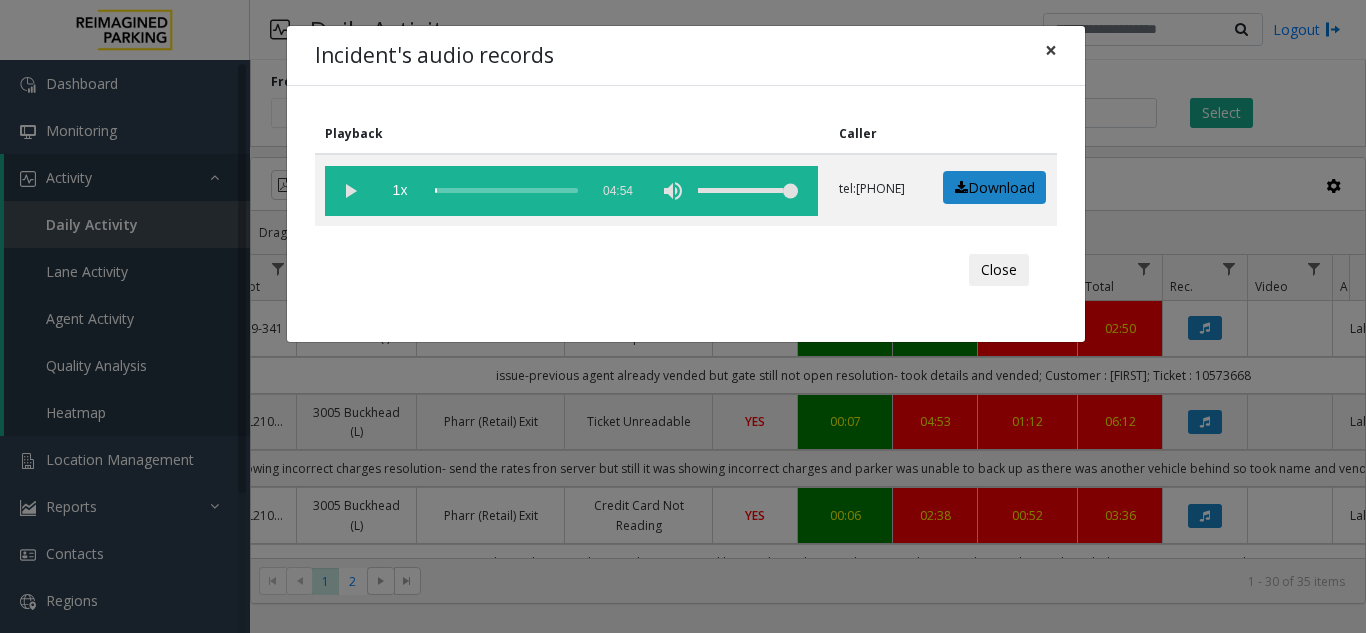 click on "×" 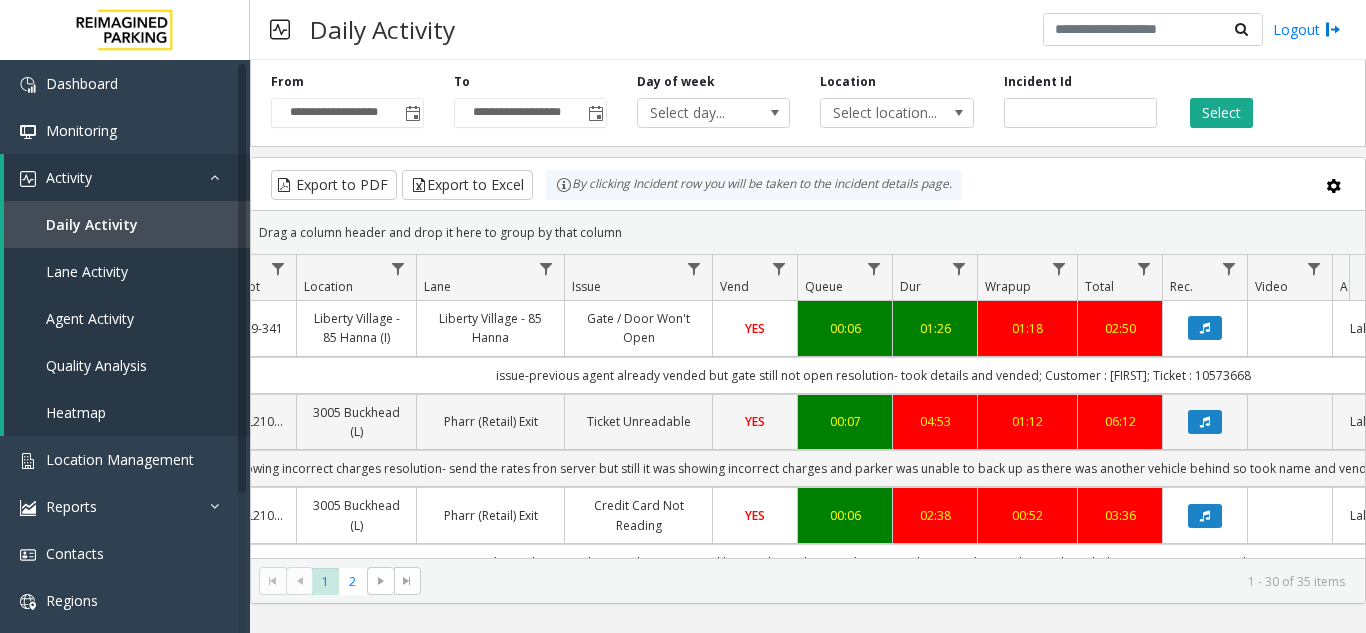 scroll, scrollTop: 0, scrollLeft: 270, axis: horizontal 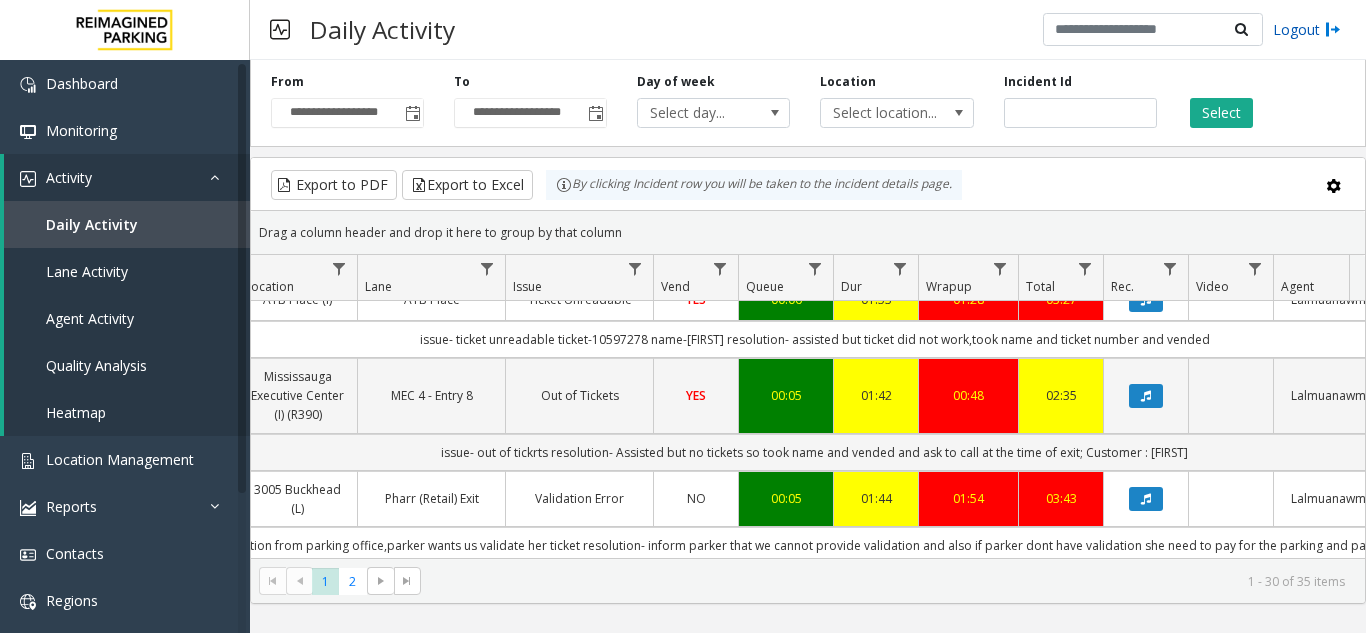 click on "Logout" at bounding box center [1307, 29] 